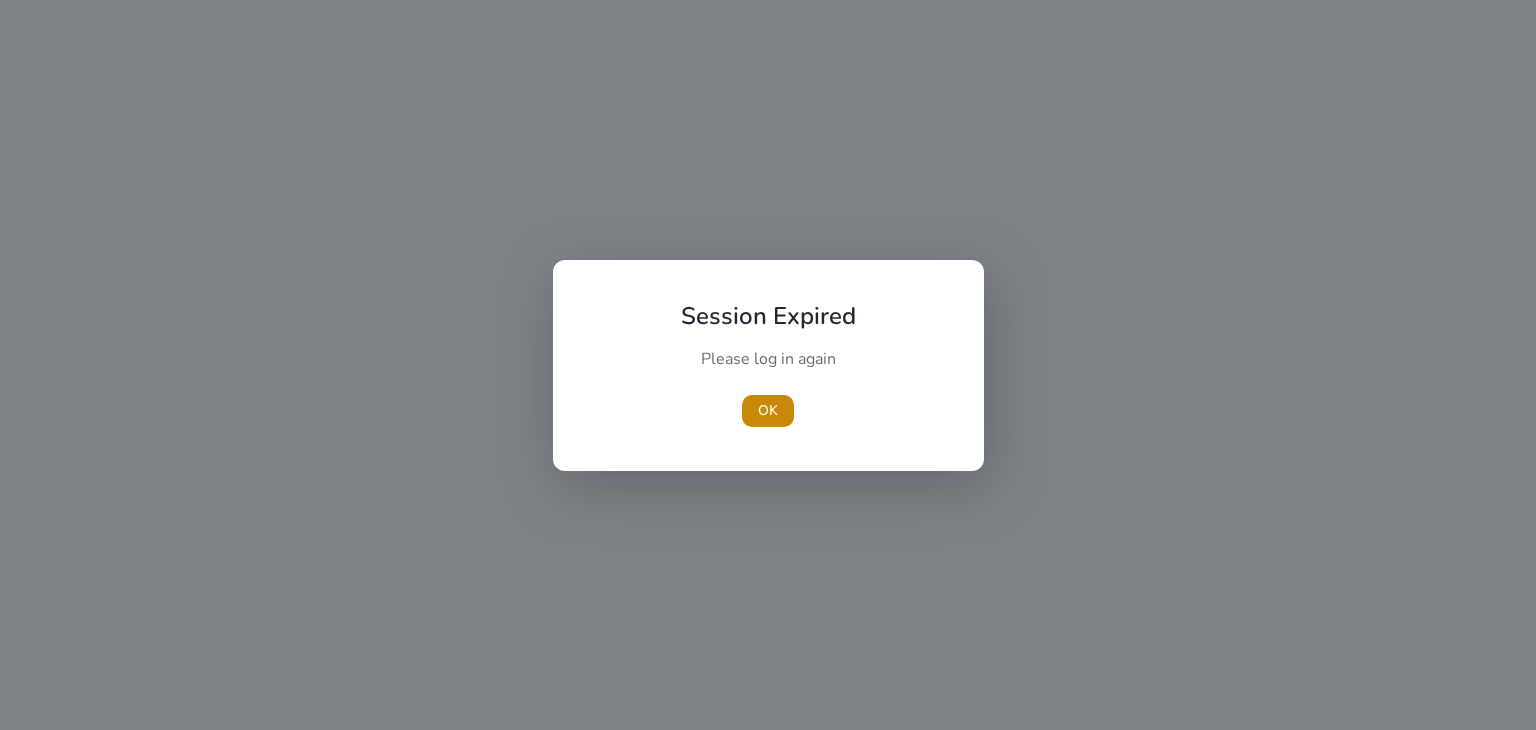 scroll, scrollTop: 0, scrollLeft: 0, axis: both 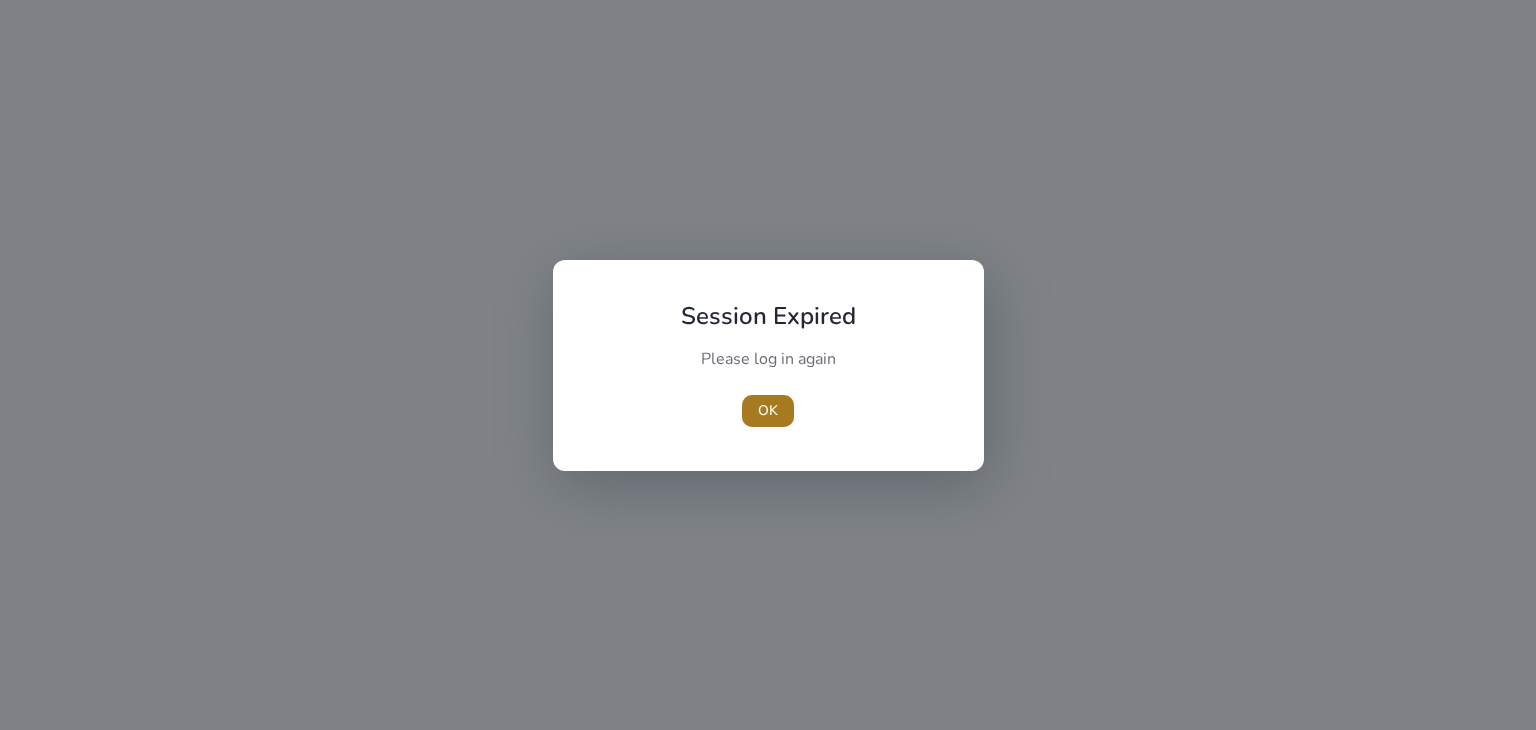 click on "OK" at bounding box center [768, 410] 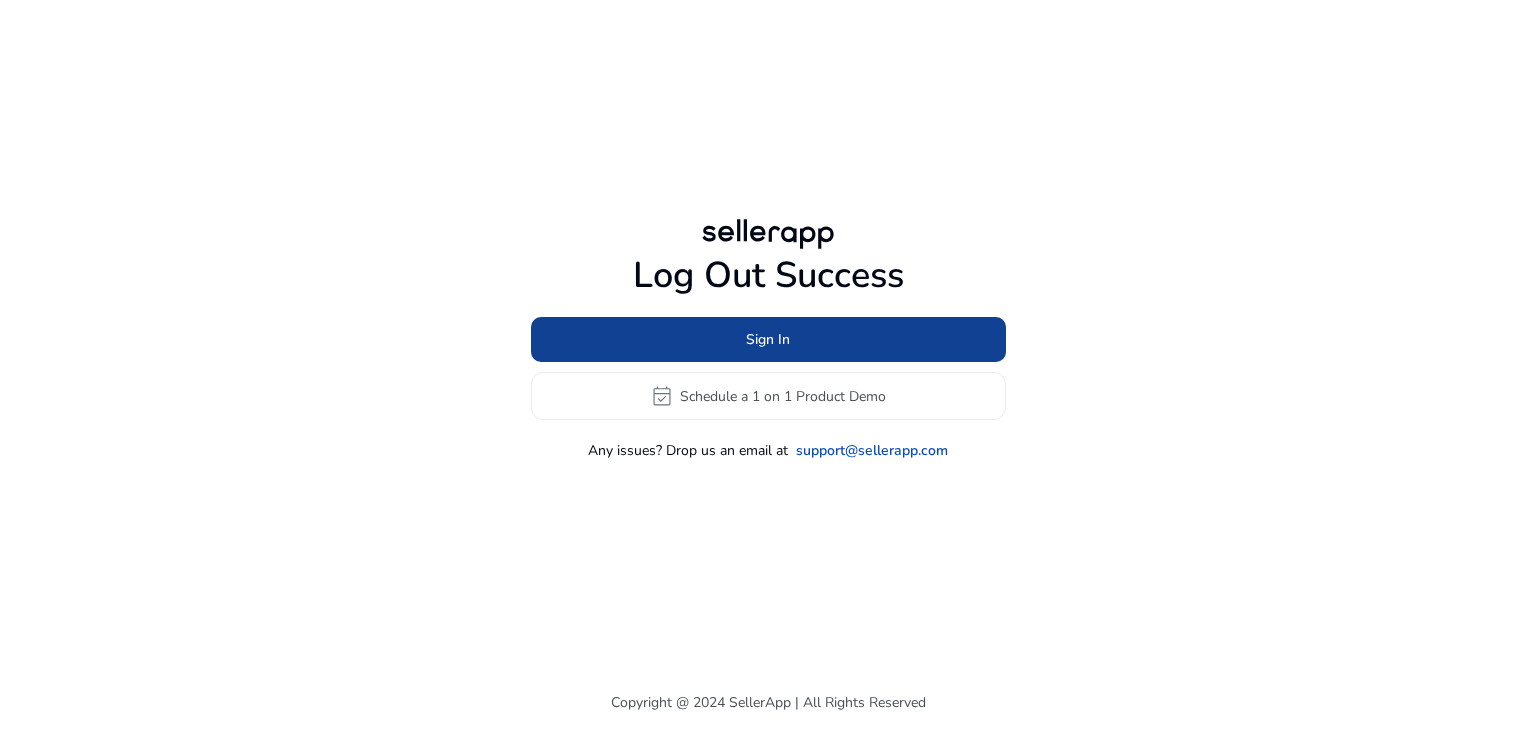 click 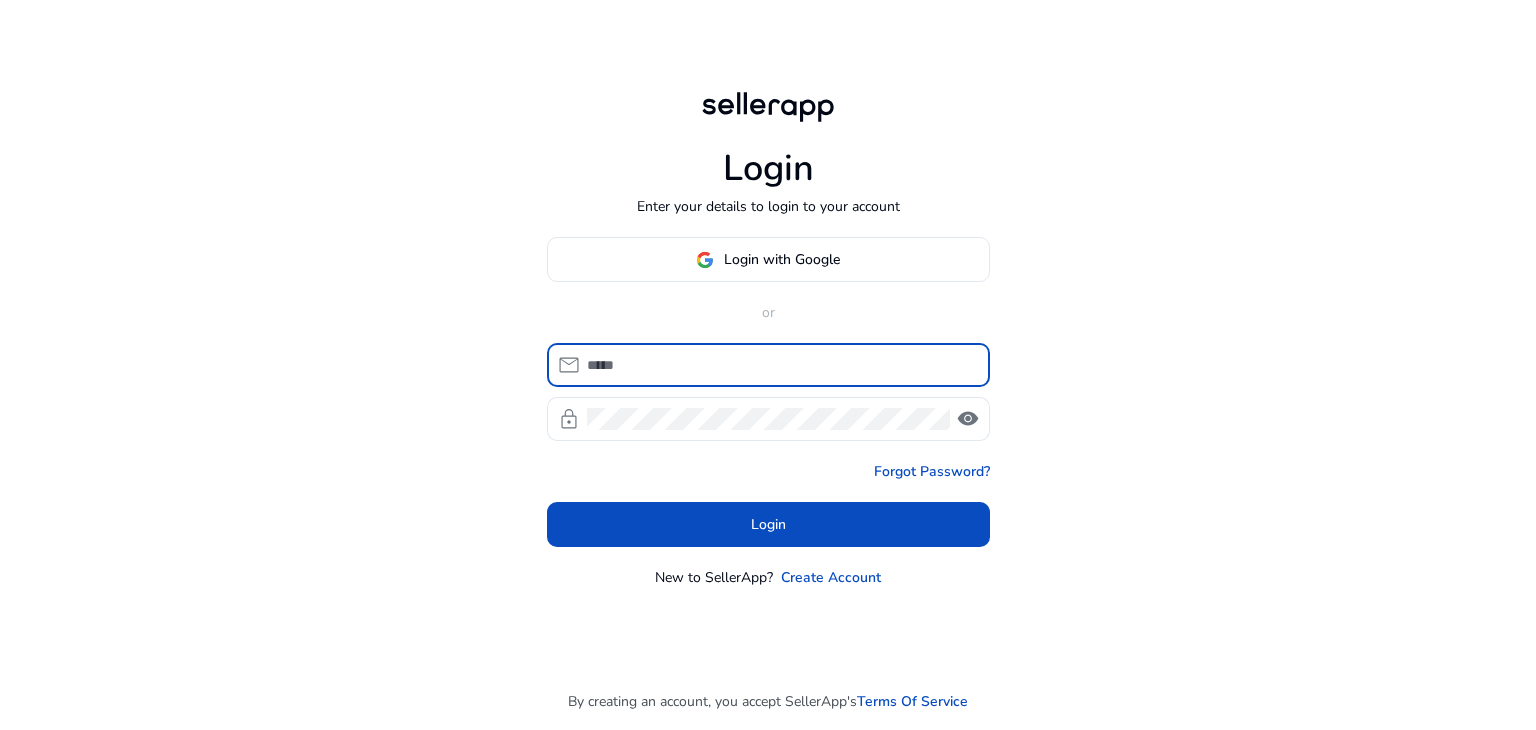 type on "**********" 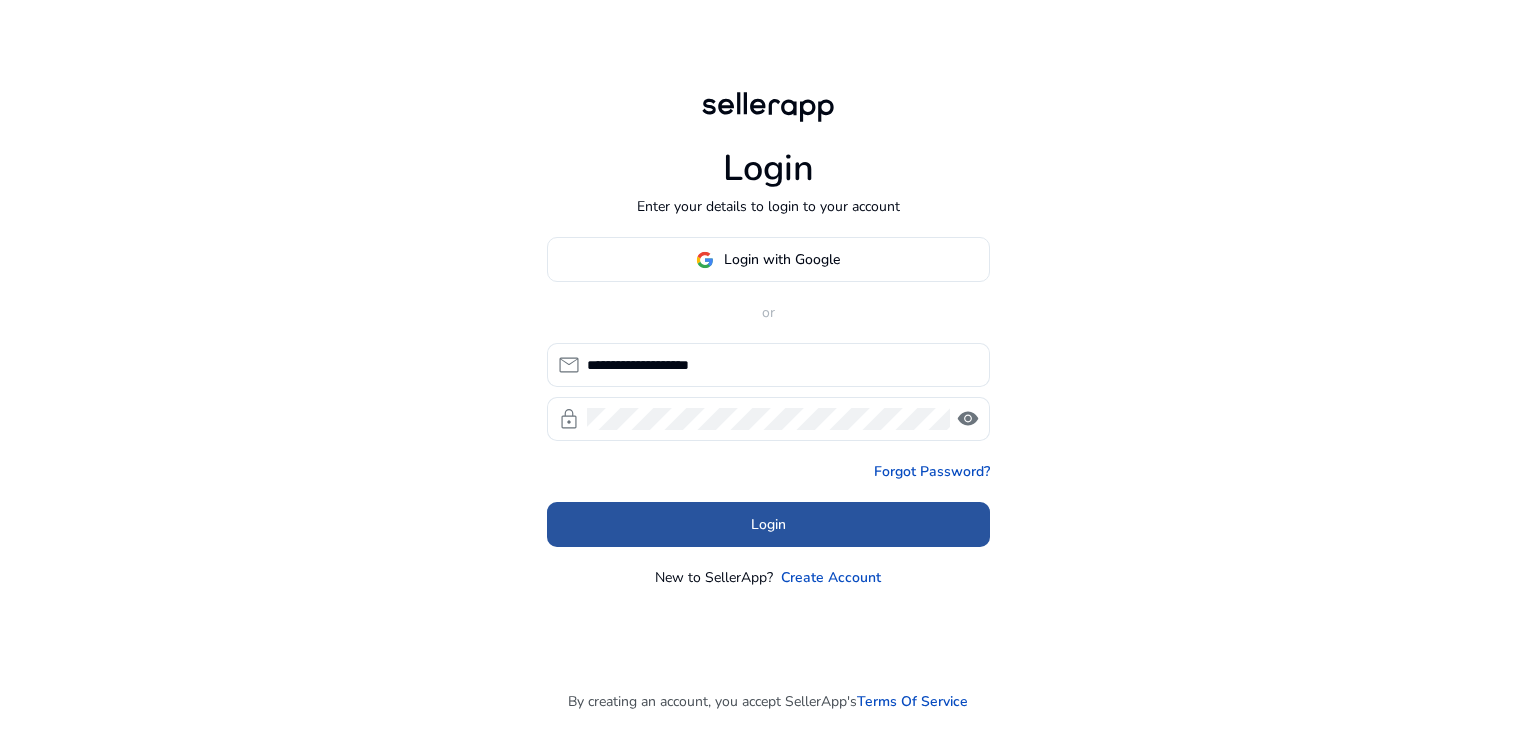 click at bounding box center [768, 525] 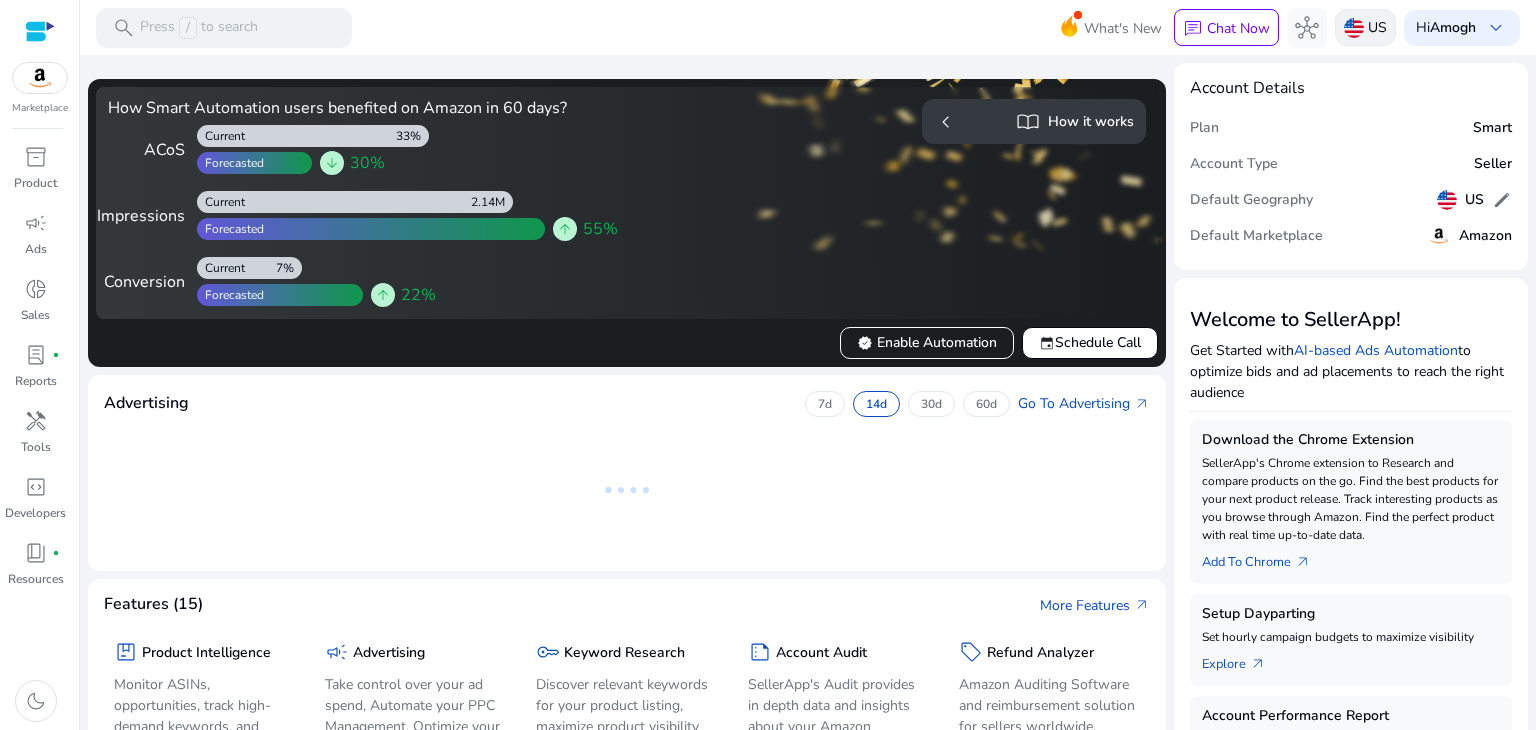 click at bounding box center (1354, 28) 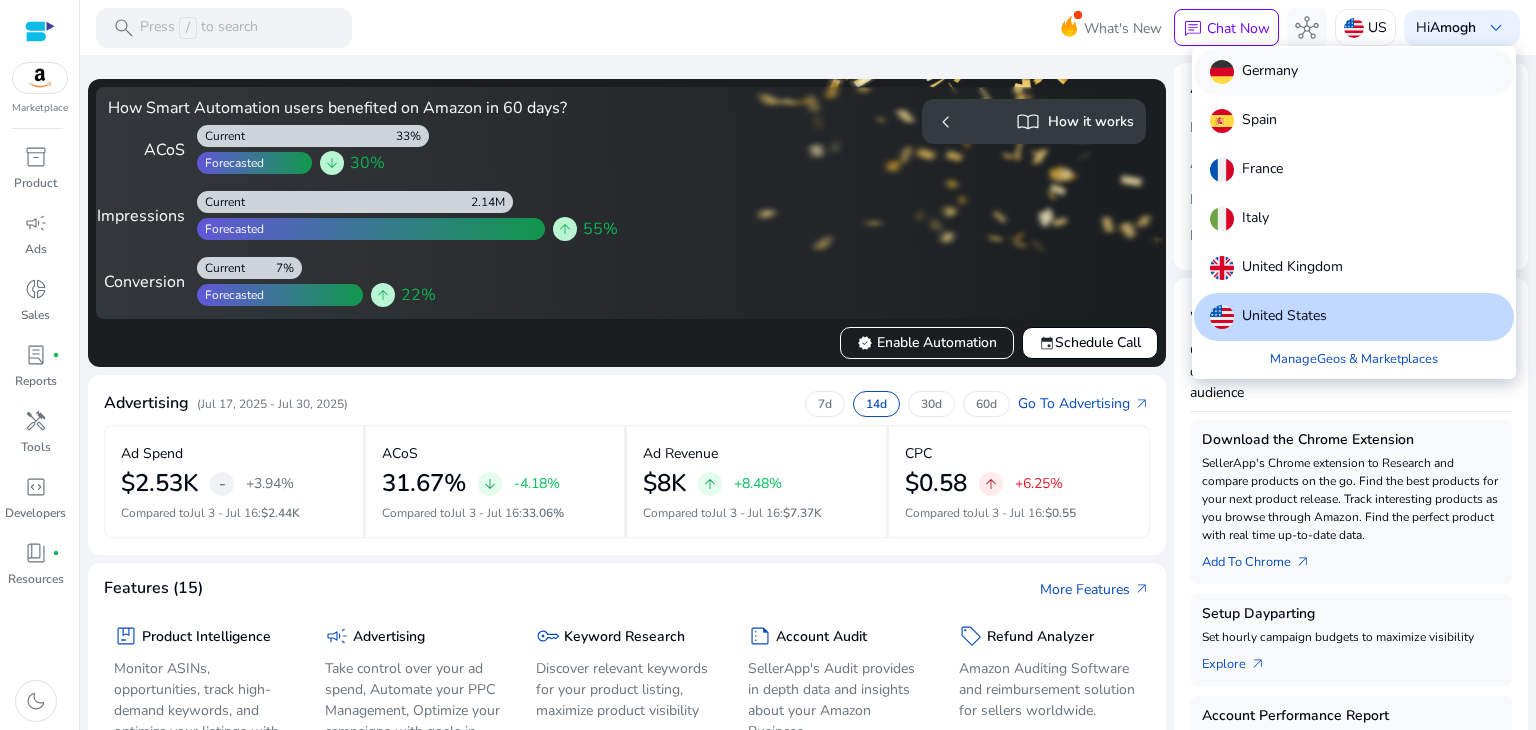 click on "Germany" at bounding box center (1270, 72) 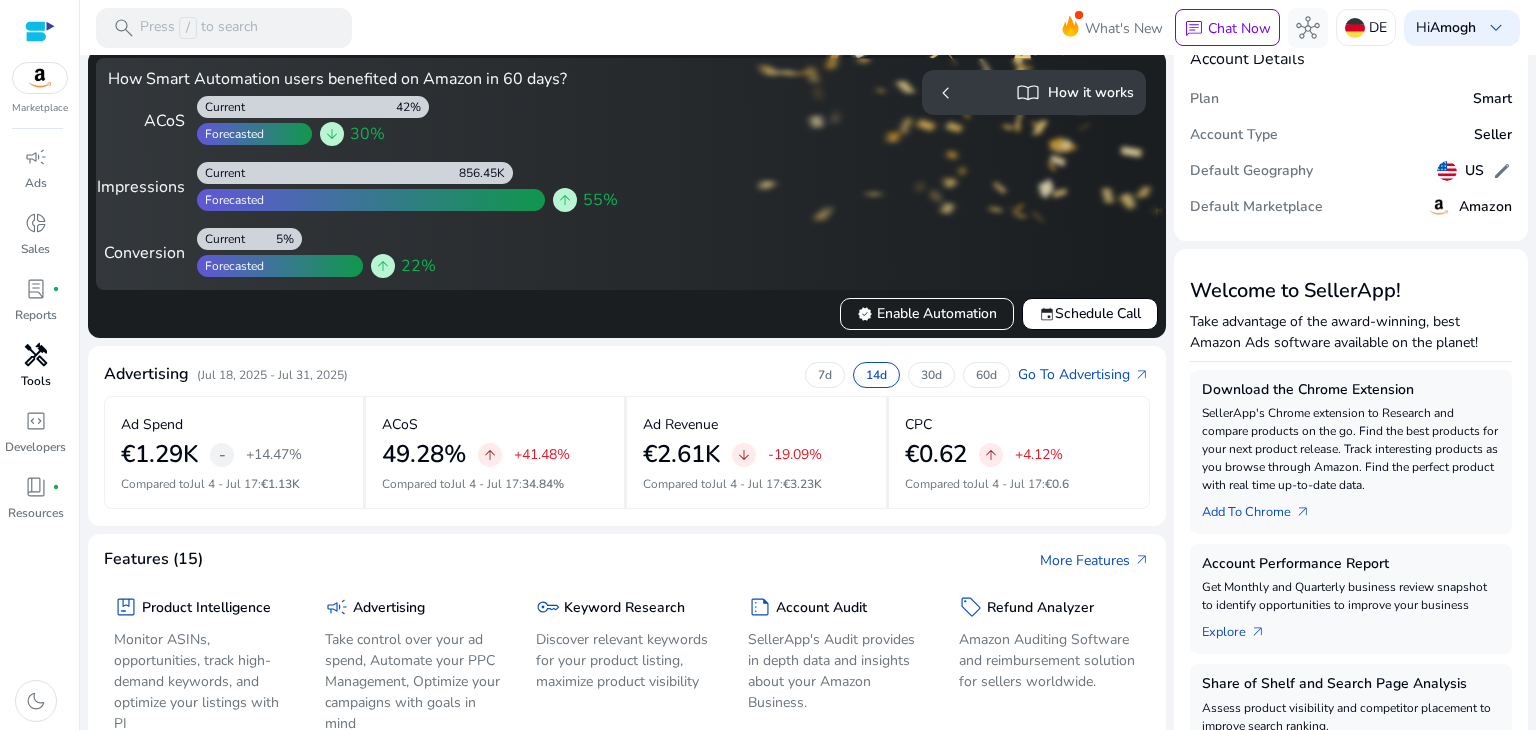 scroll, scrollTop: 0, scrollLeft: 0, axis: both 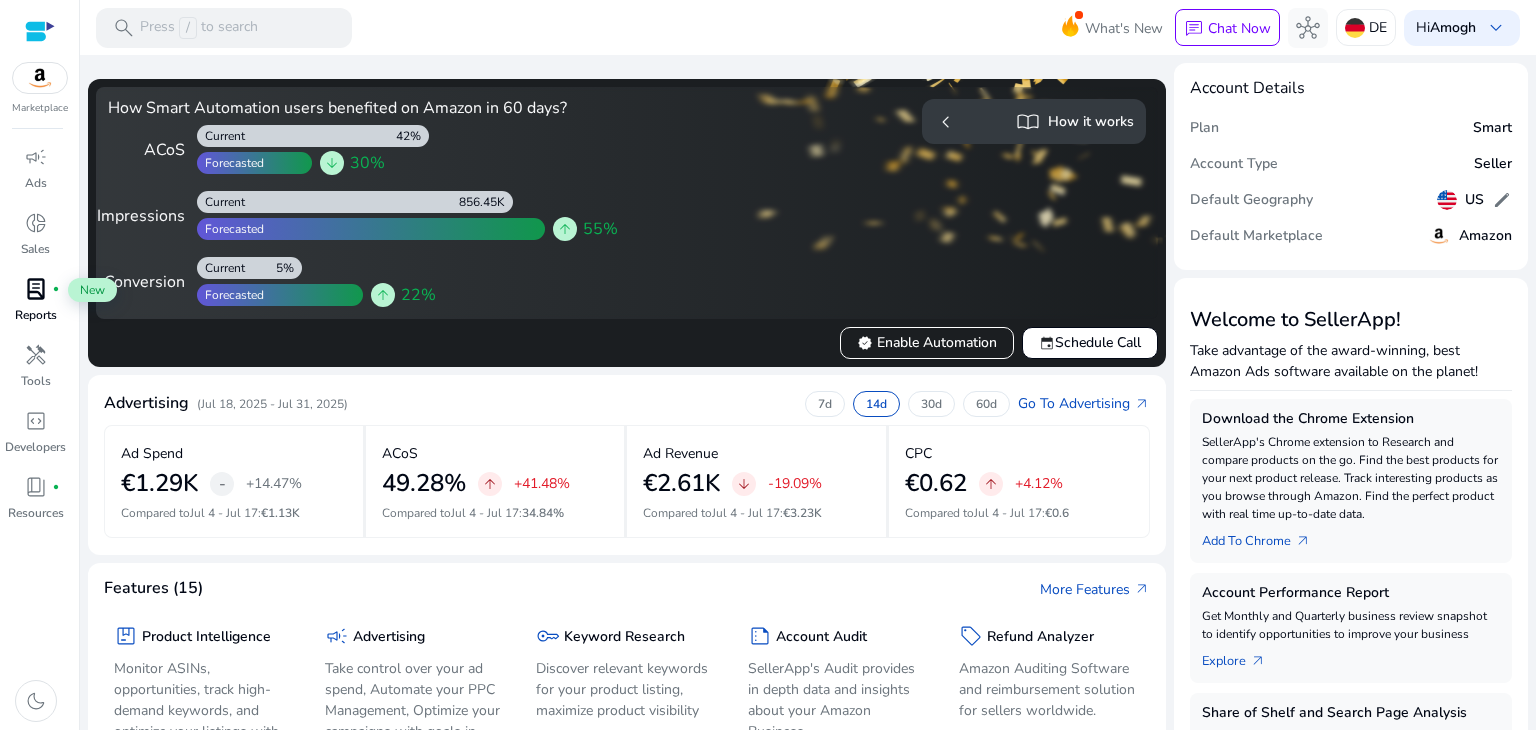 click on "lab_profile" at bounding box center (36, 289) 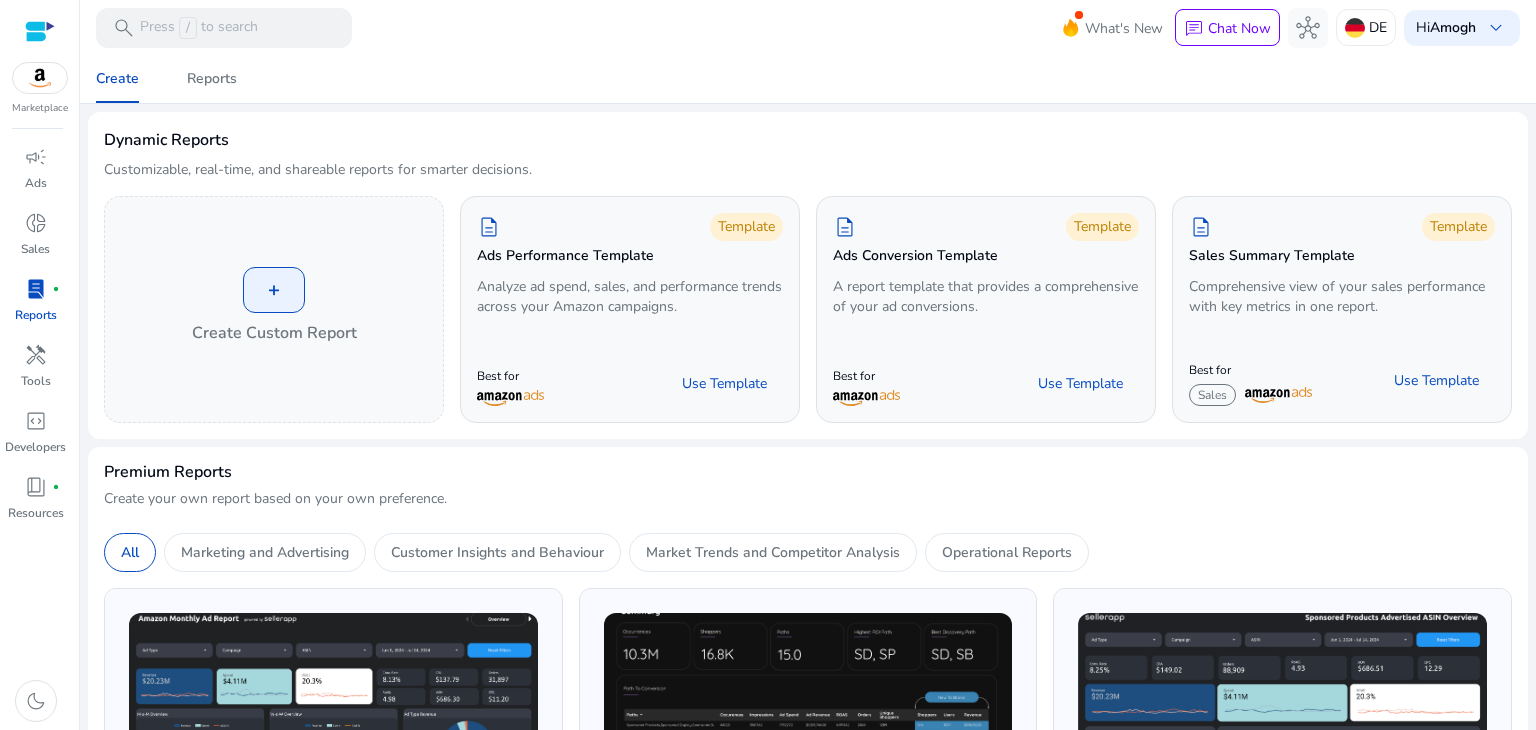 scroll, scrollTop: 0, scrollLeft: 0, axis: both 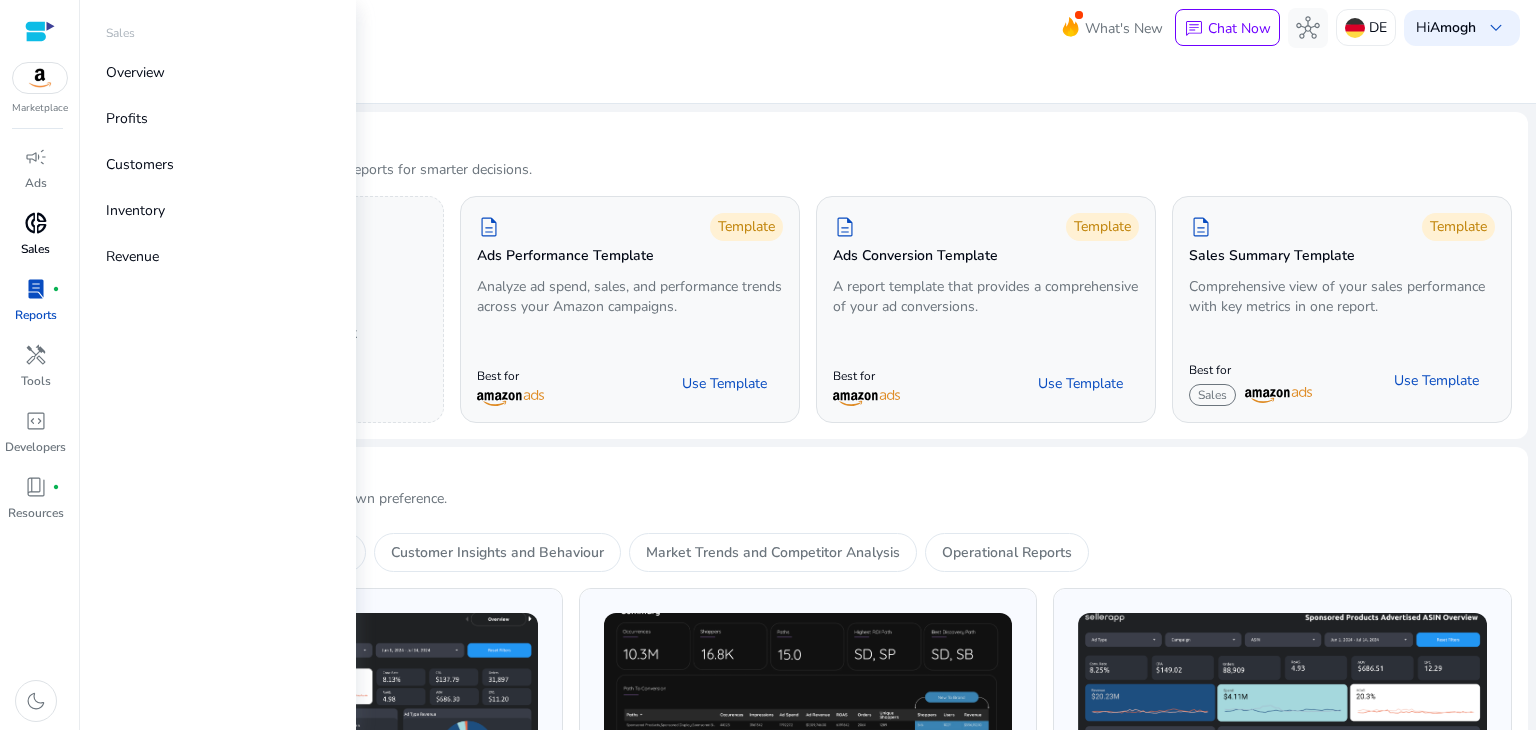 click on "donut_small" at bounding box center (36, 223) 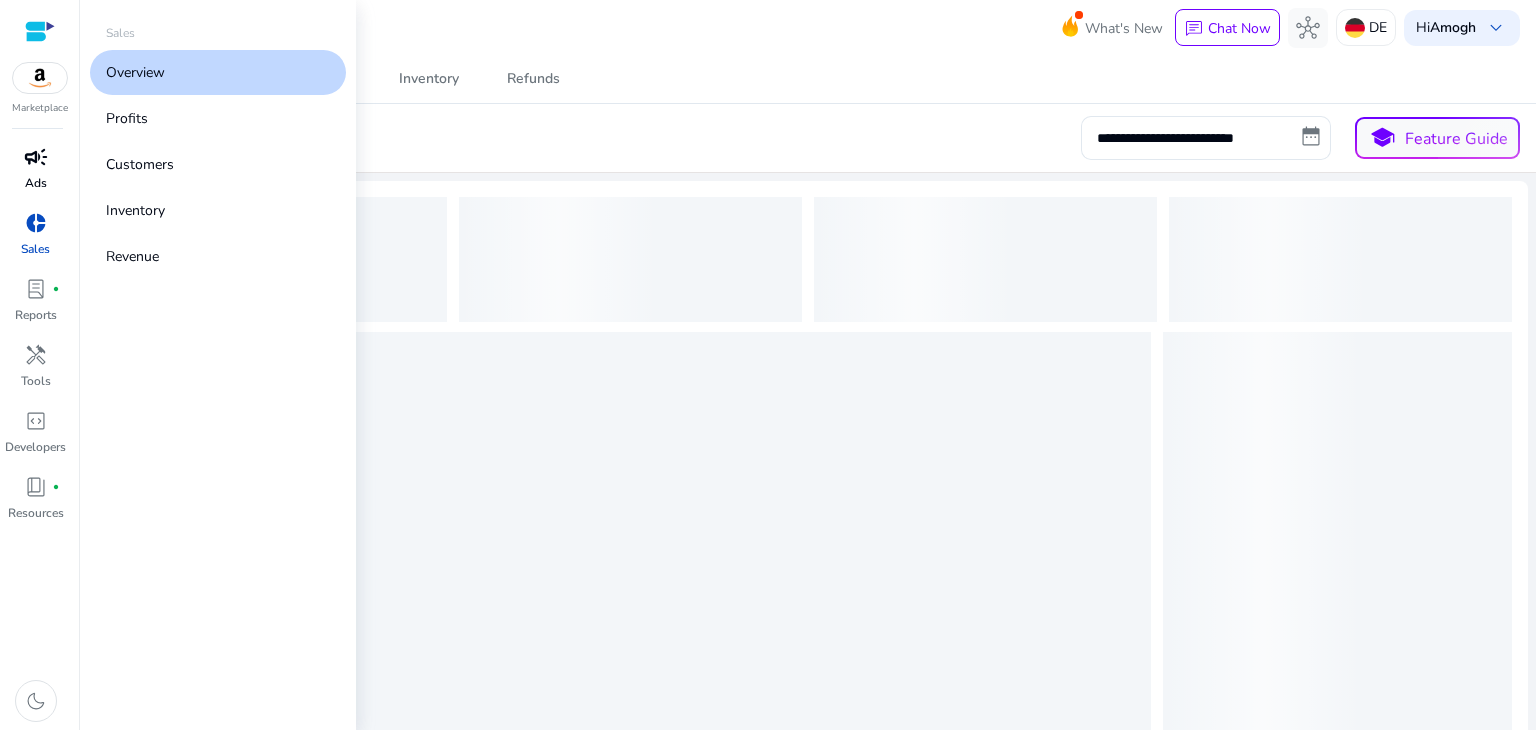 click on "campaign" at bounding box center [36, 157] 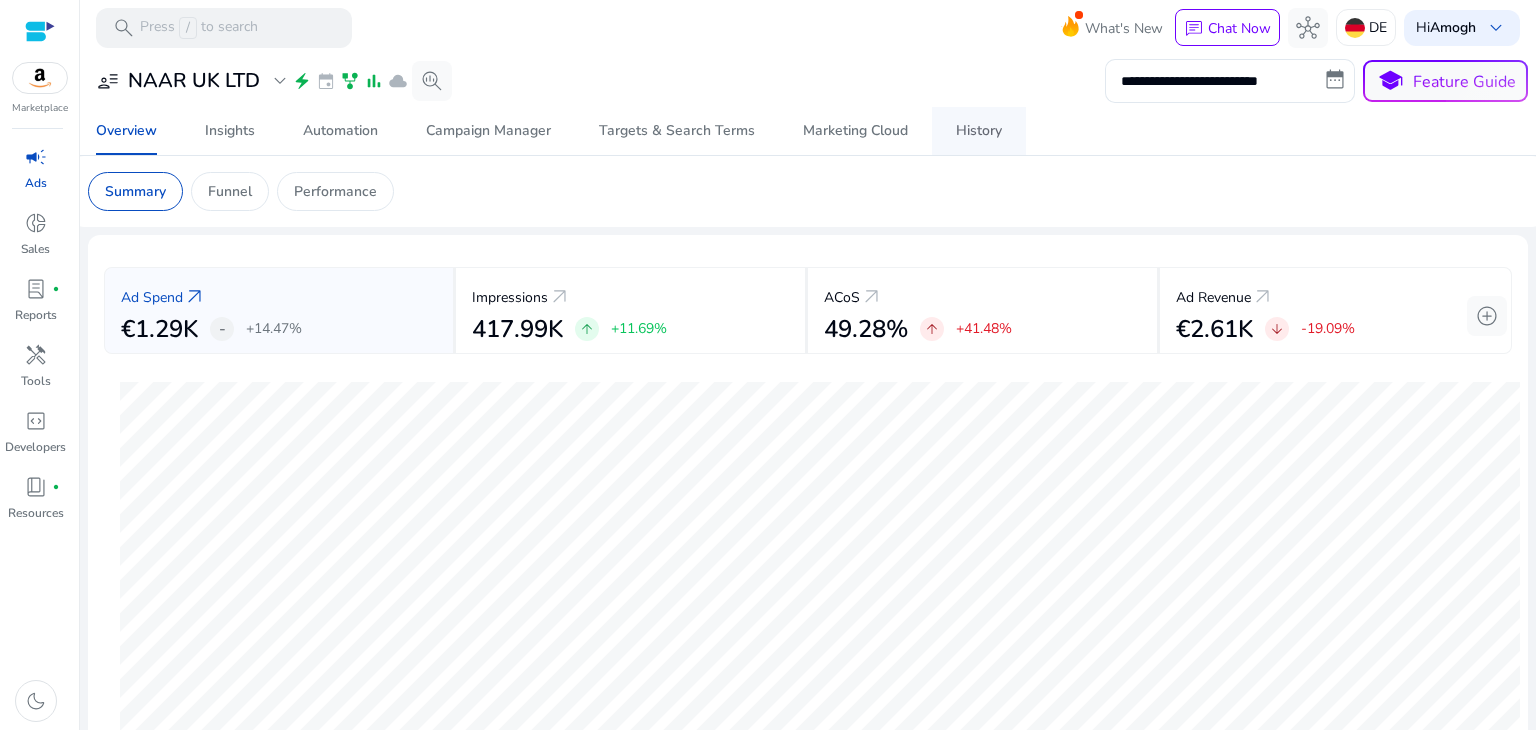 click on "History" at bounding box center [979, 131] 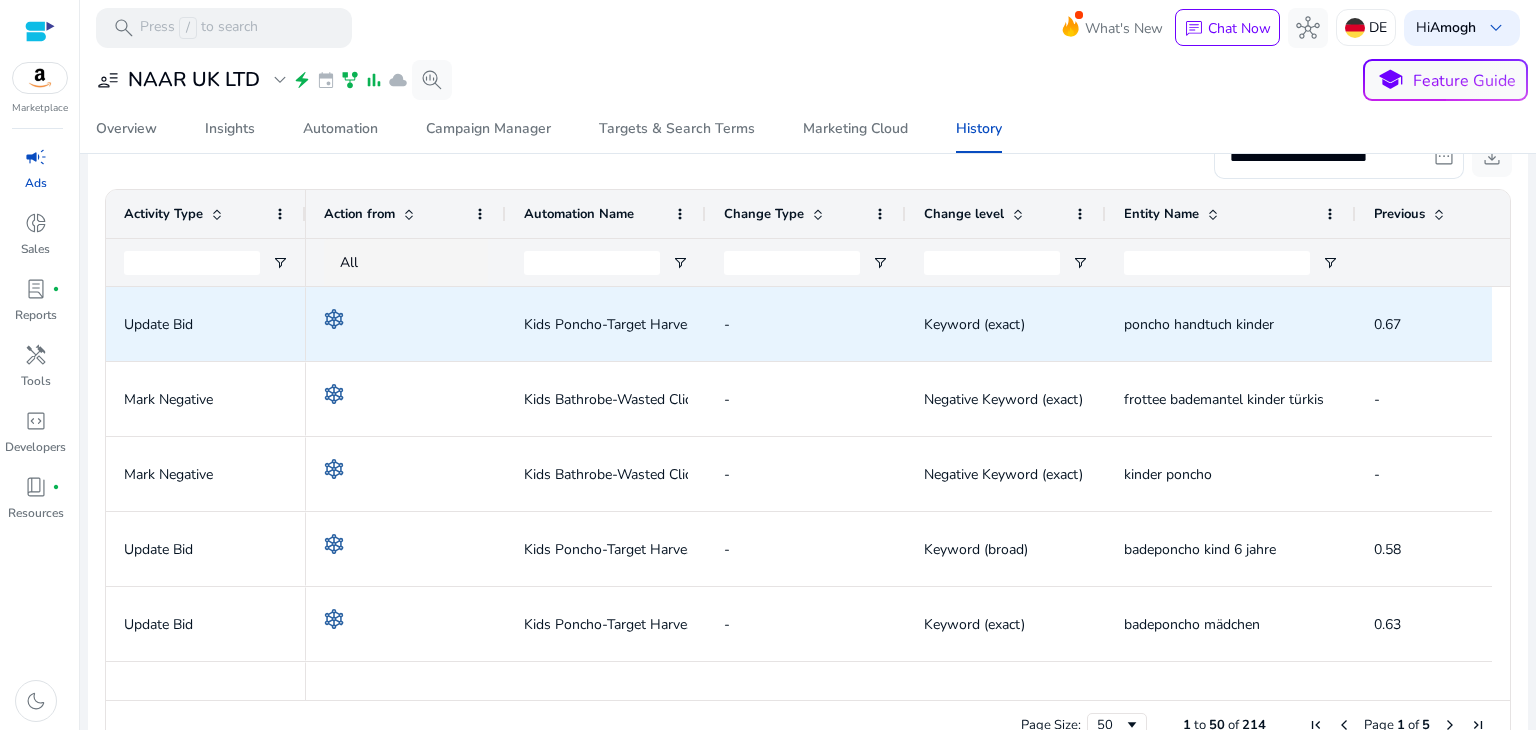 scroll, scrollTop: 412, scrollLeft: 0, axis: vertical 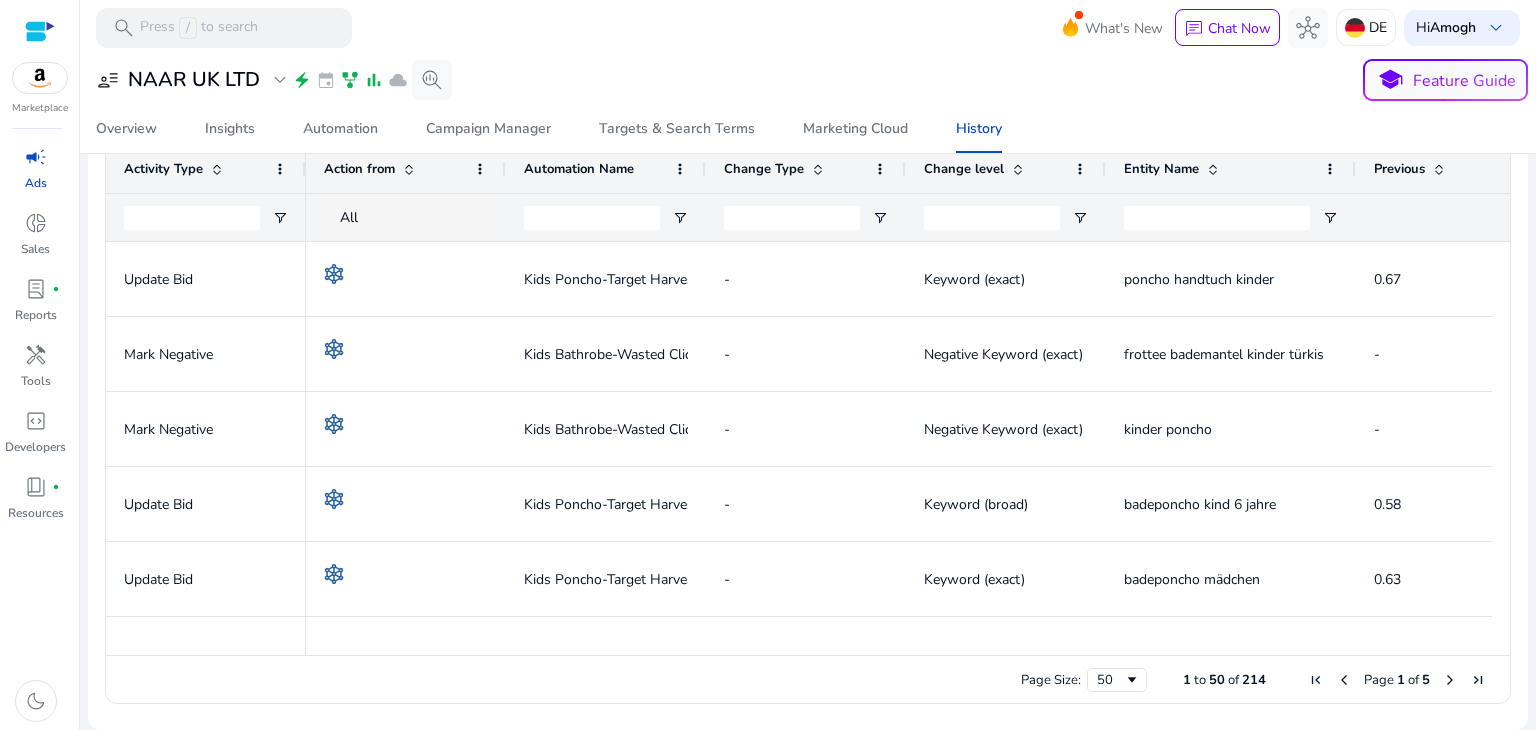 drag, startPoint x: 896, startPoint y: 645, endPoint x: 993, endPoint y: 636, distance: 97.41663 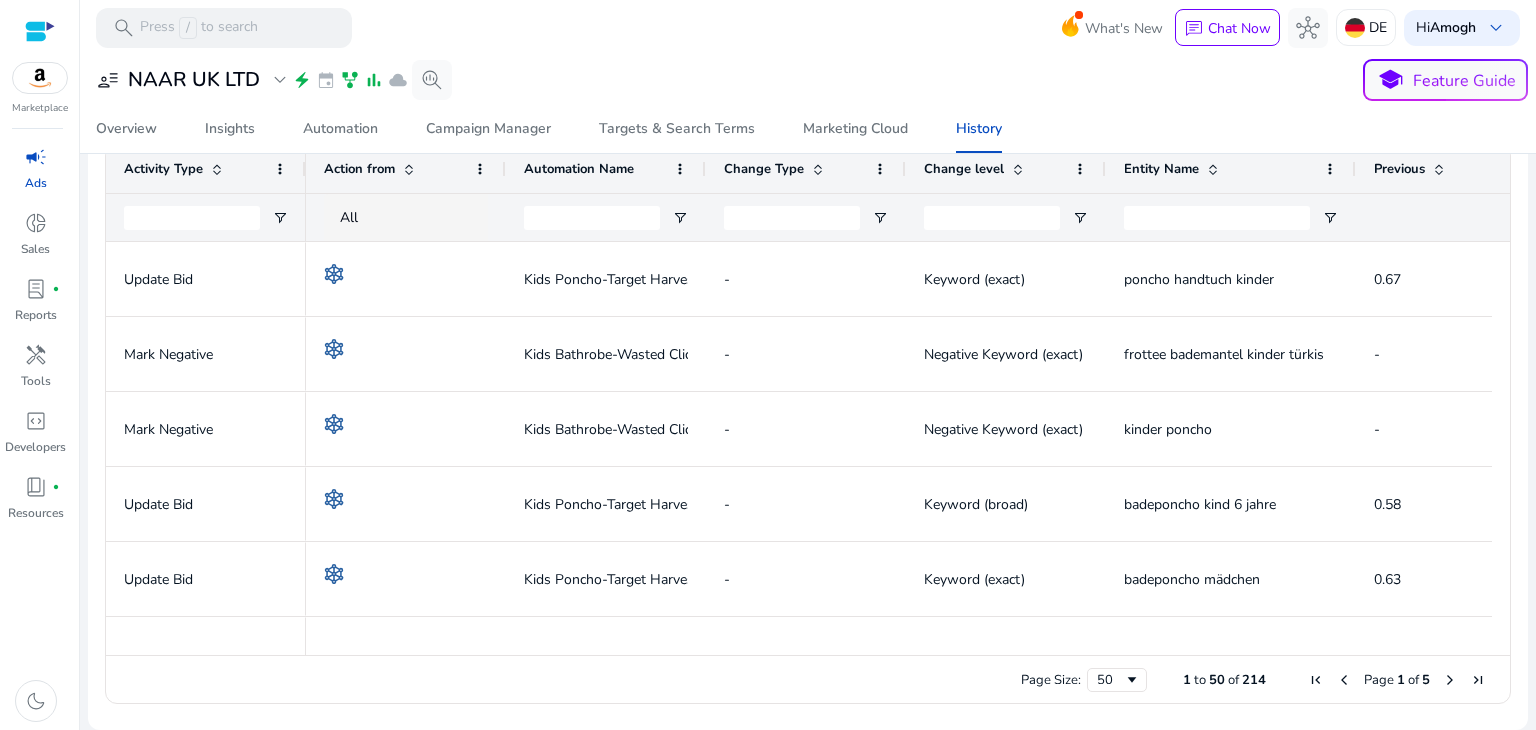 scroll, scrollTop: 0, scrollLeft: 80, axis: horizontal 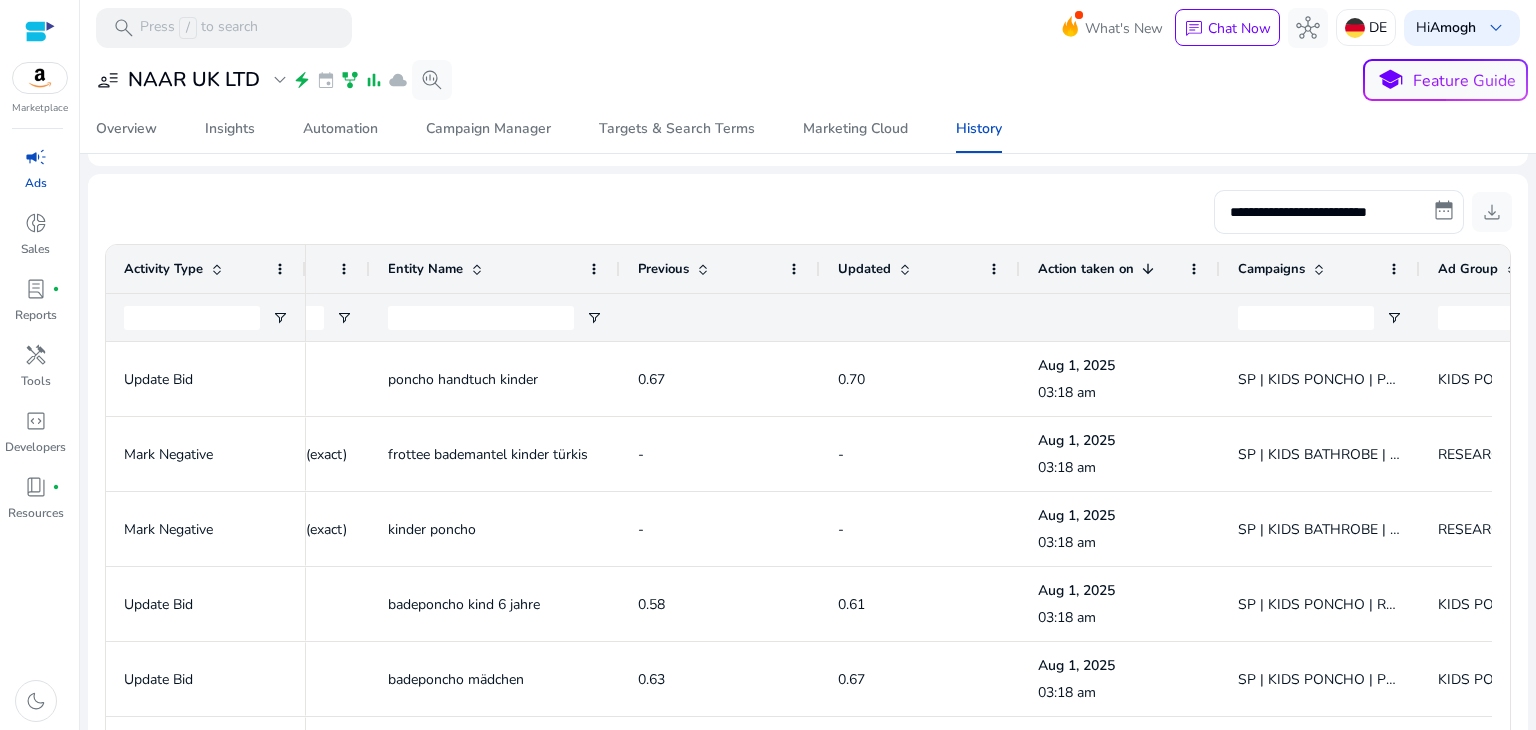 click on "Updated" 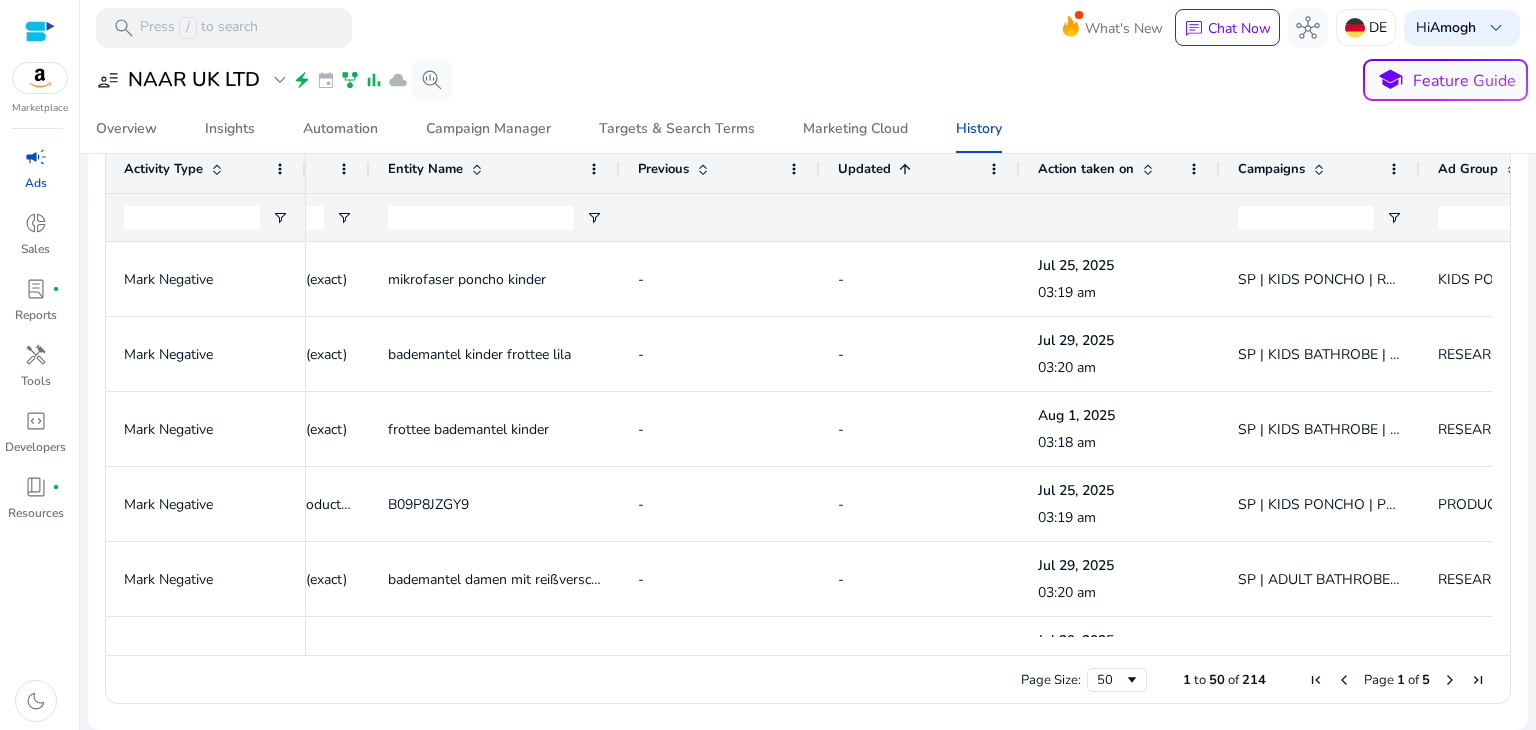 click 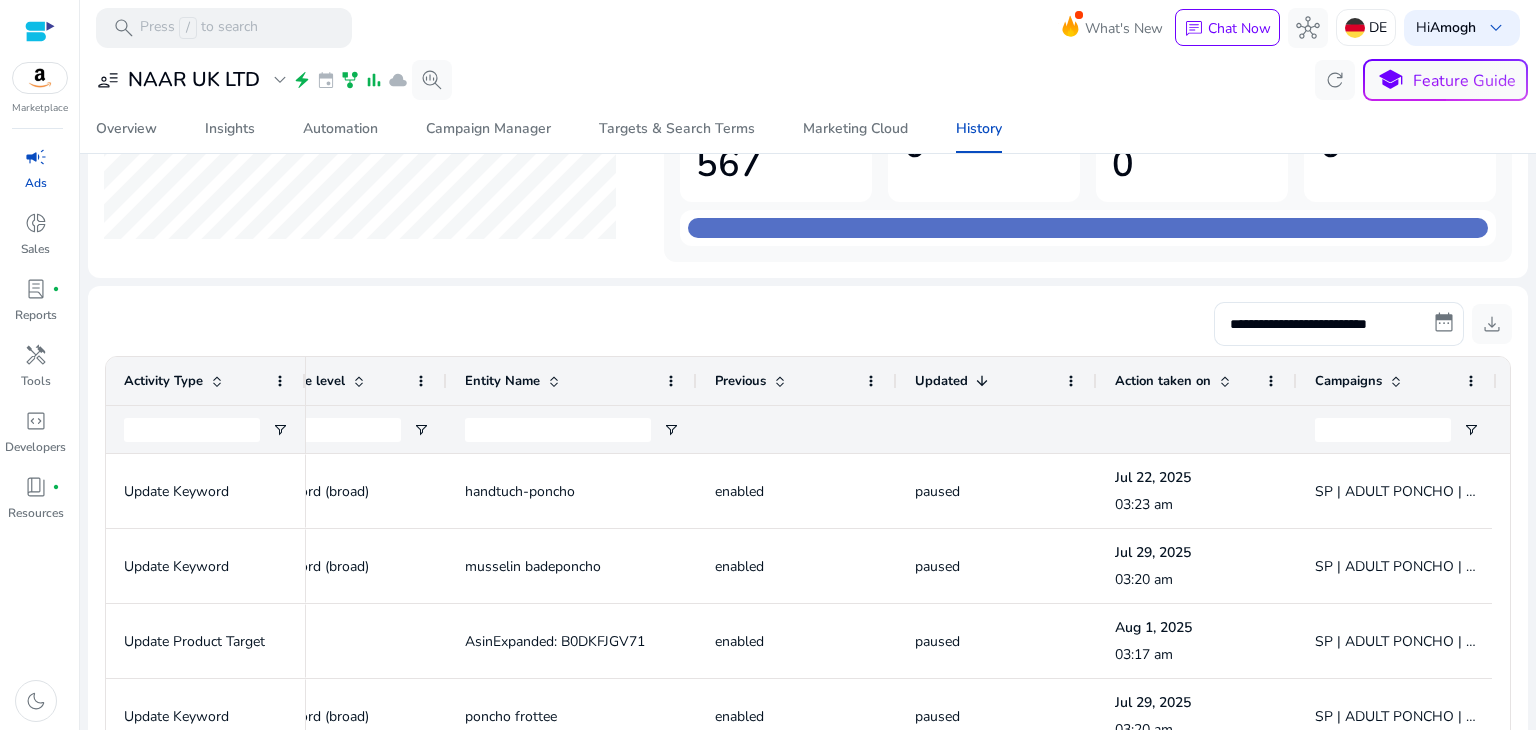 scroll, scrollTop: 412, scrollLeft: 0, axis: vertical 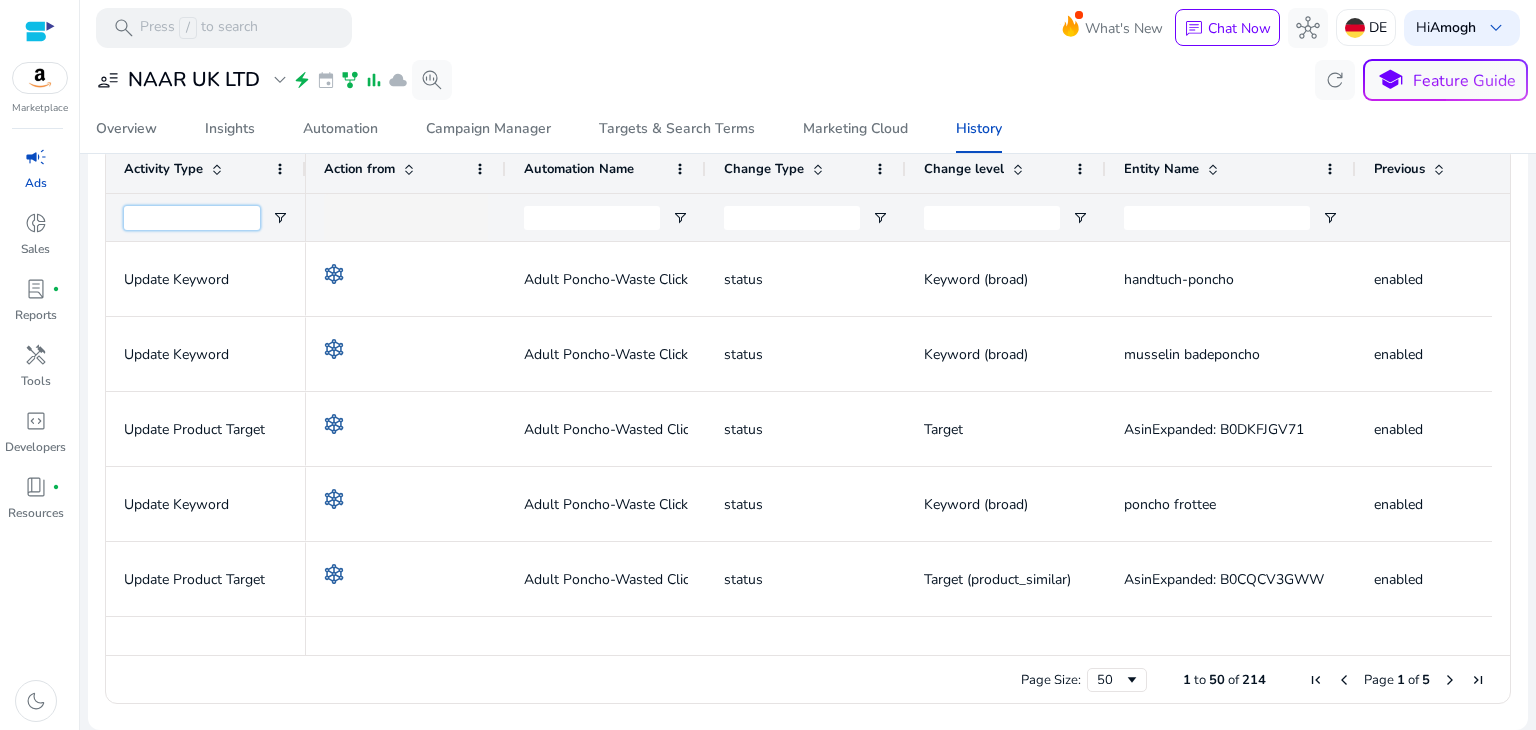 click at bounding box center [192, 218] 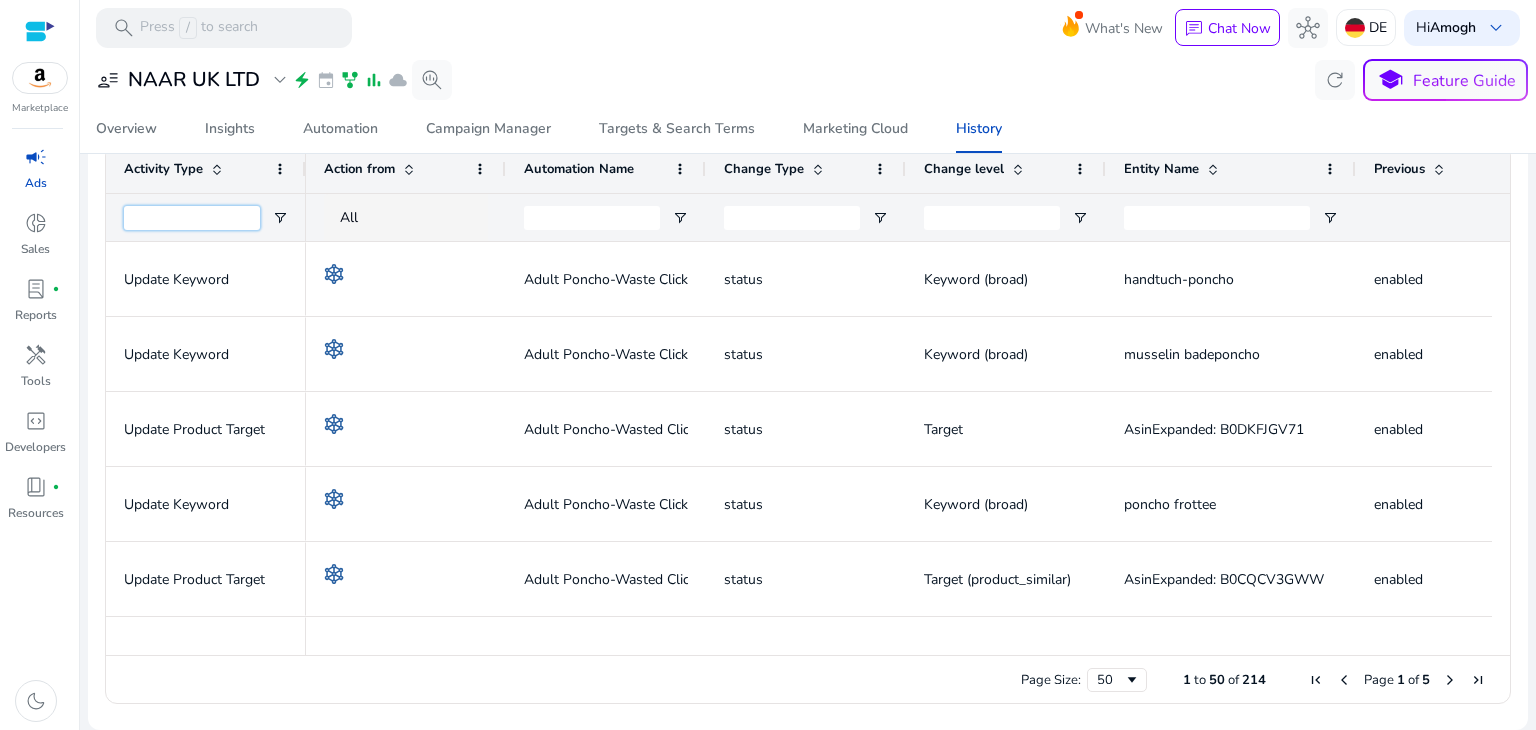 scroll, scrollTop: 0, scrollLeft: 38, axis: horizontal 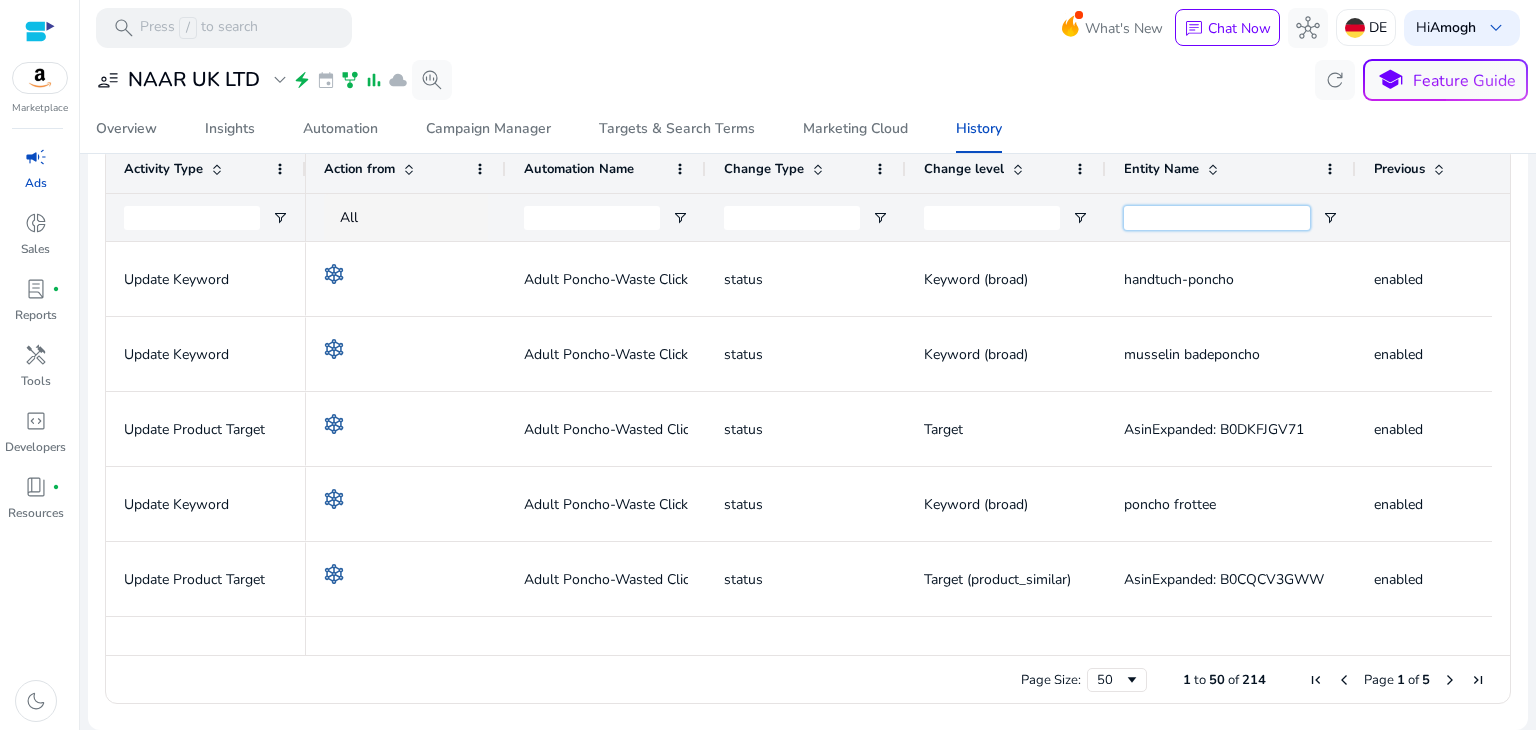 click at bounding box center (1217, 218) 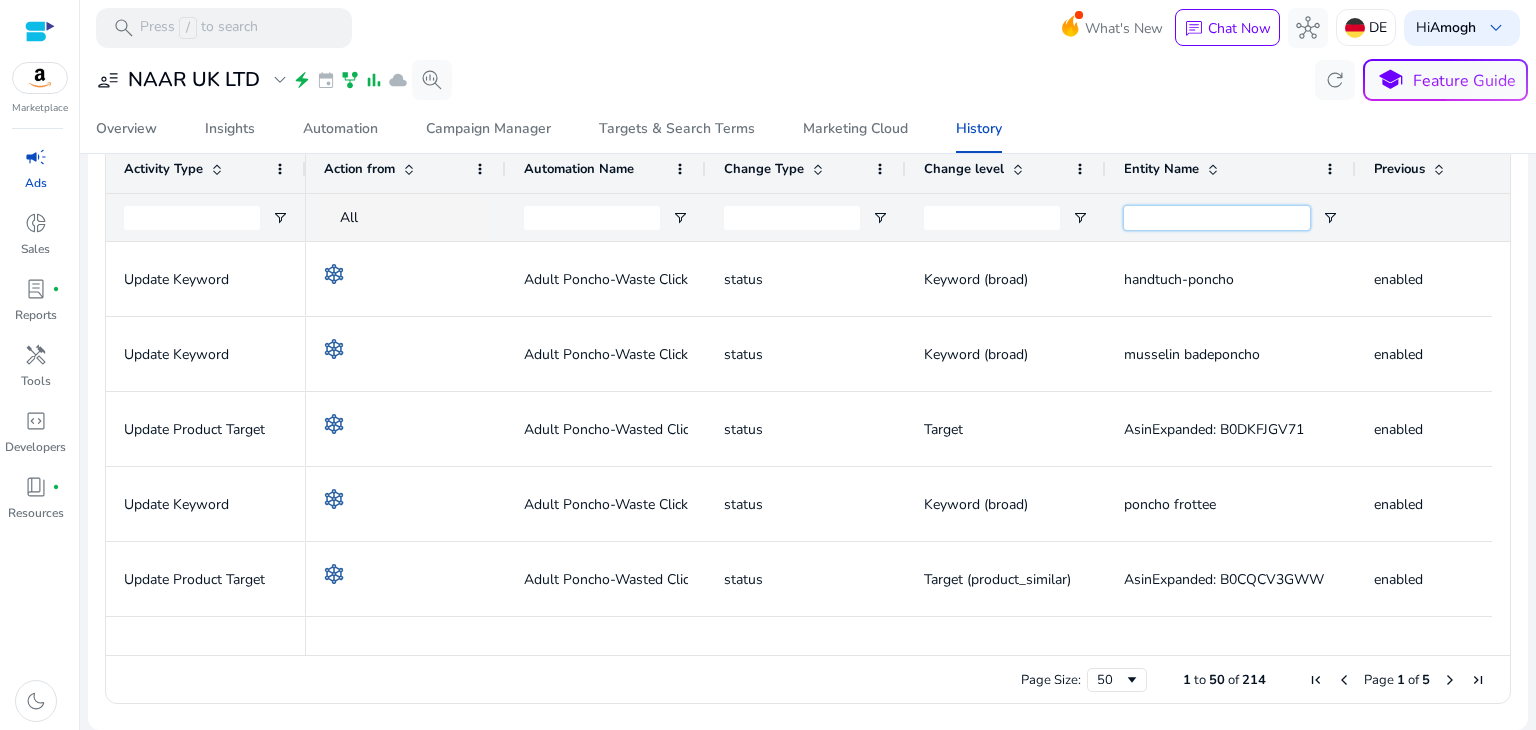 paste on "**********" 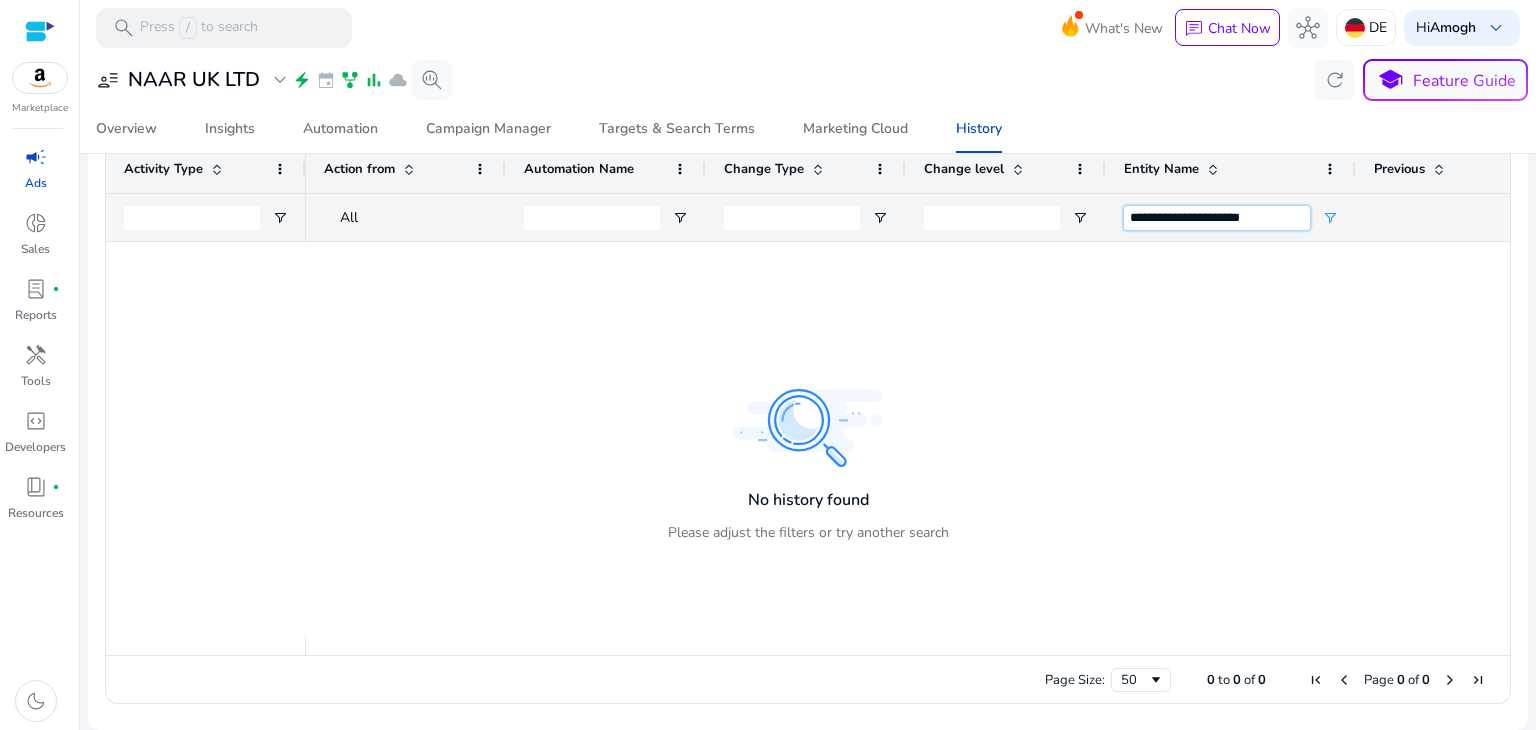 drag, startPoint x: 1273, startPoint y: 219, endPoint x: 988, endPoint y: 276, distance: 290.6441 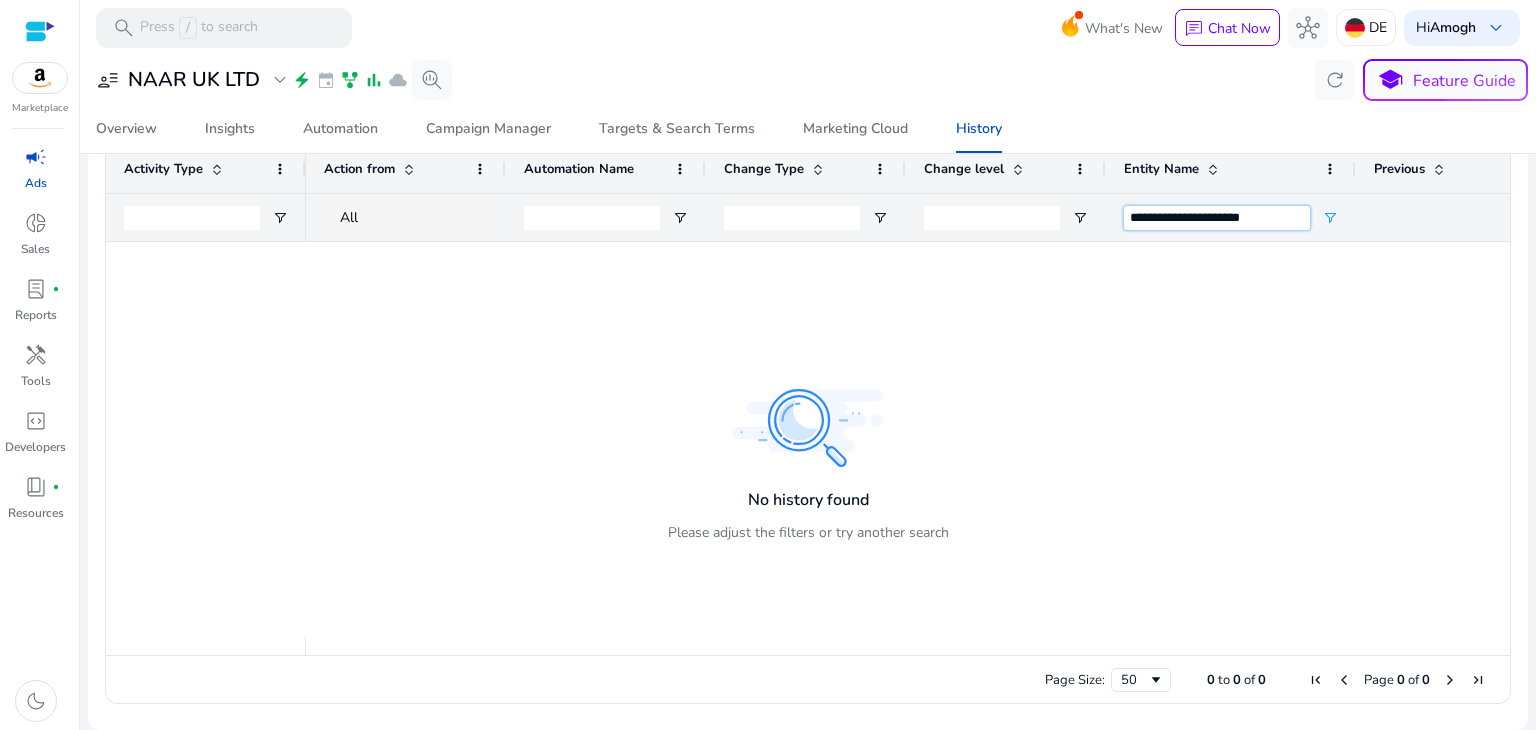 type 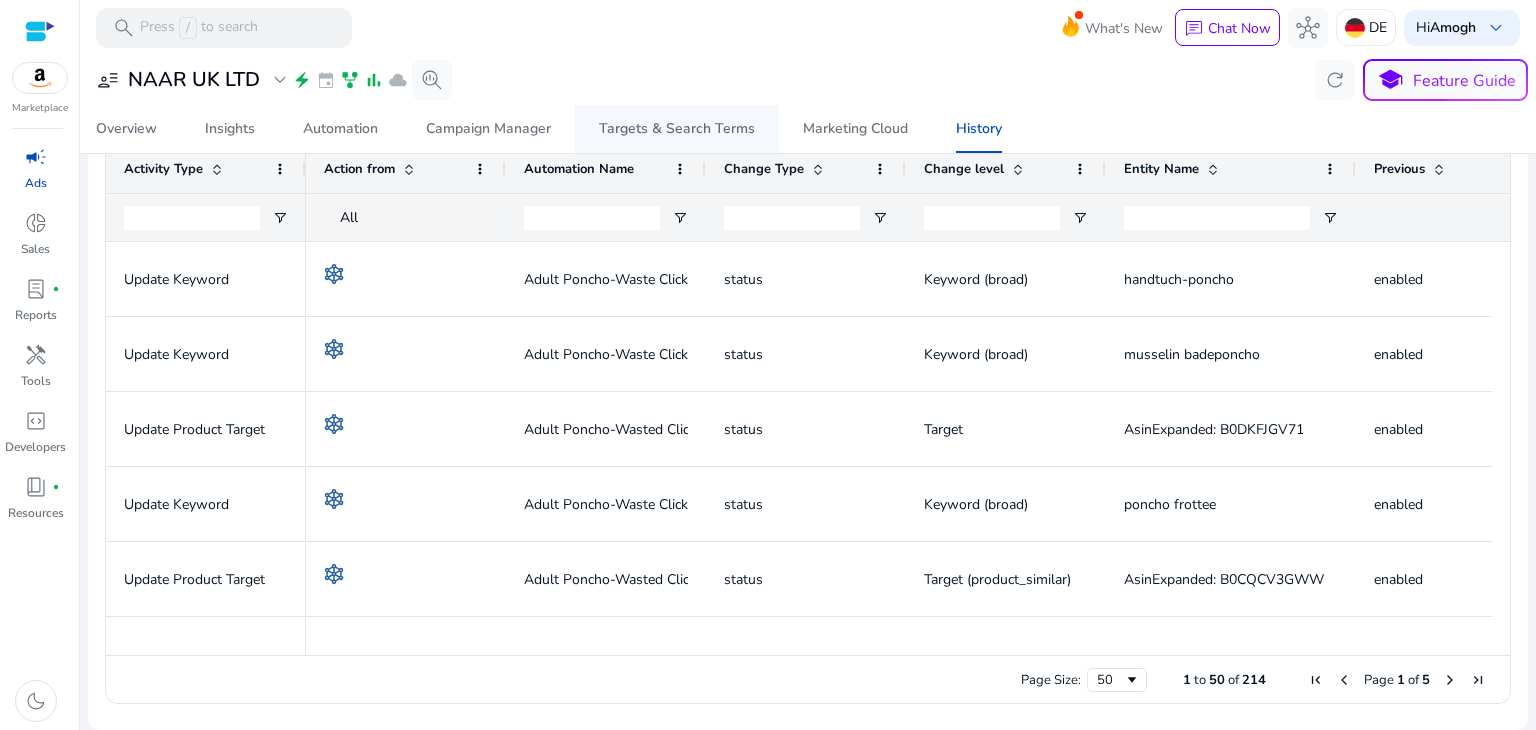 click on "Targets & Search Terms" at bounding box center [677, 129] 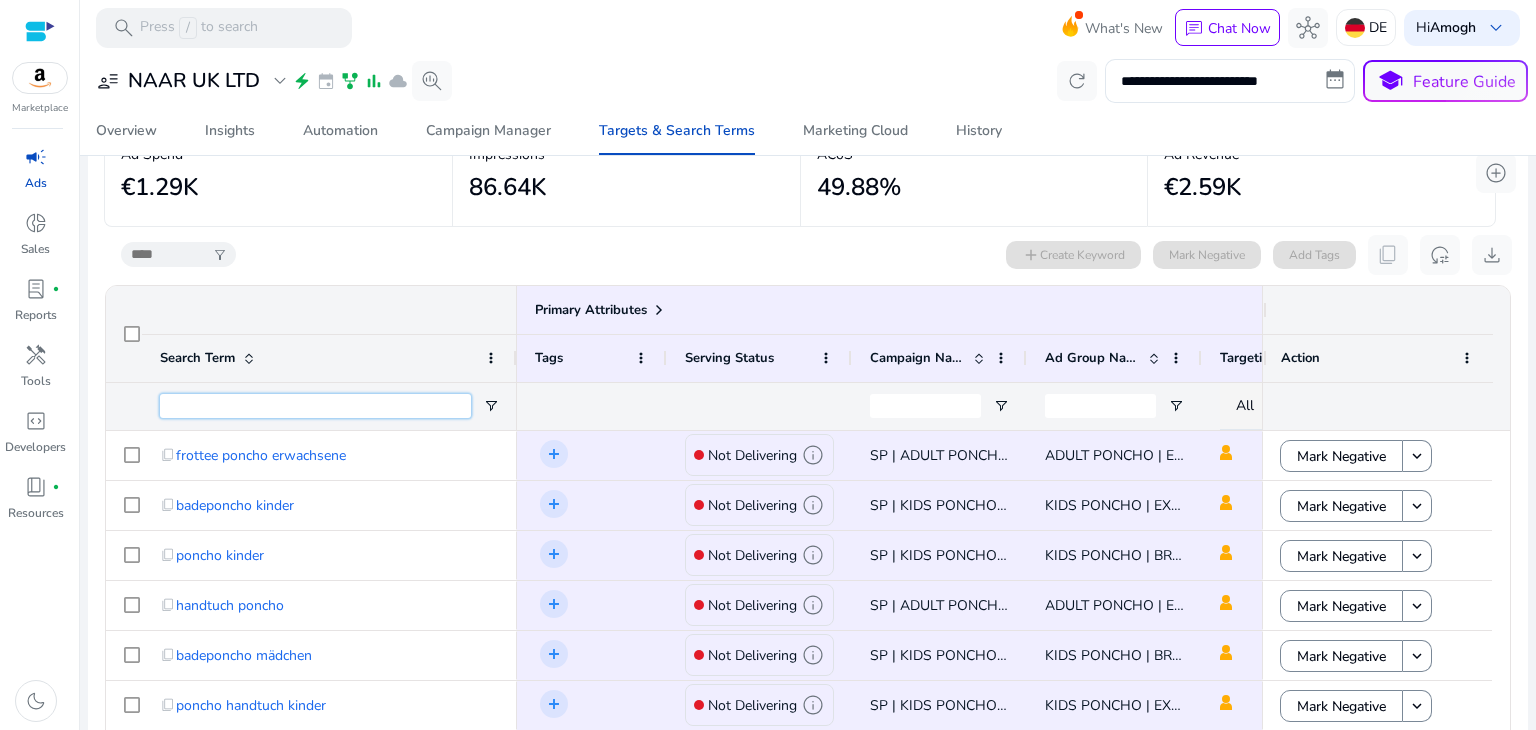 drag, startPoint x: 353, startPoint y: 405, endPoint x: 383, endPoint y: 406, distance: 30.016663 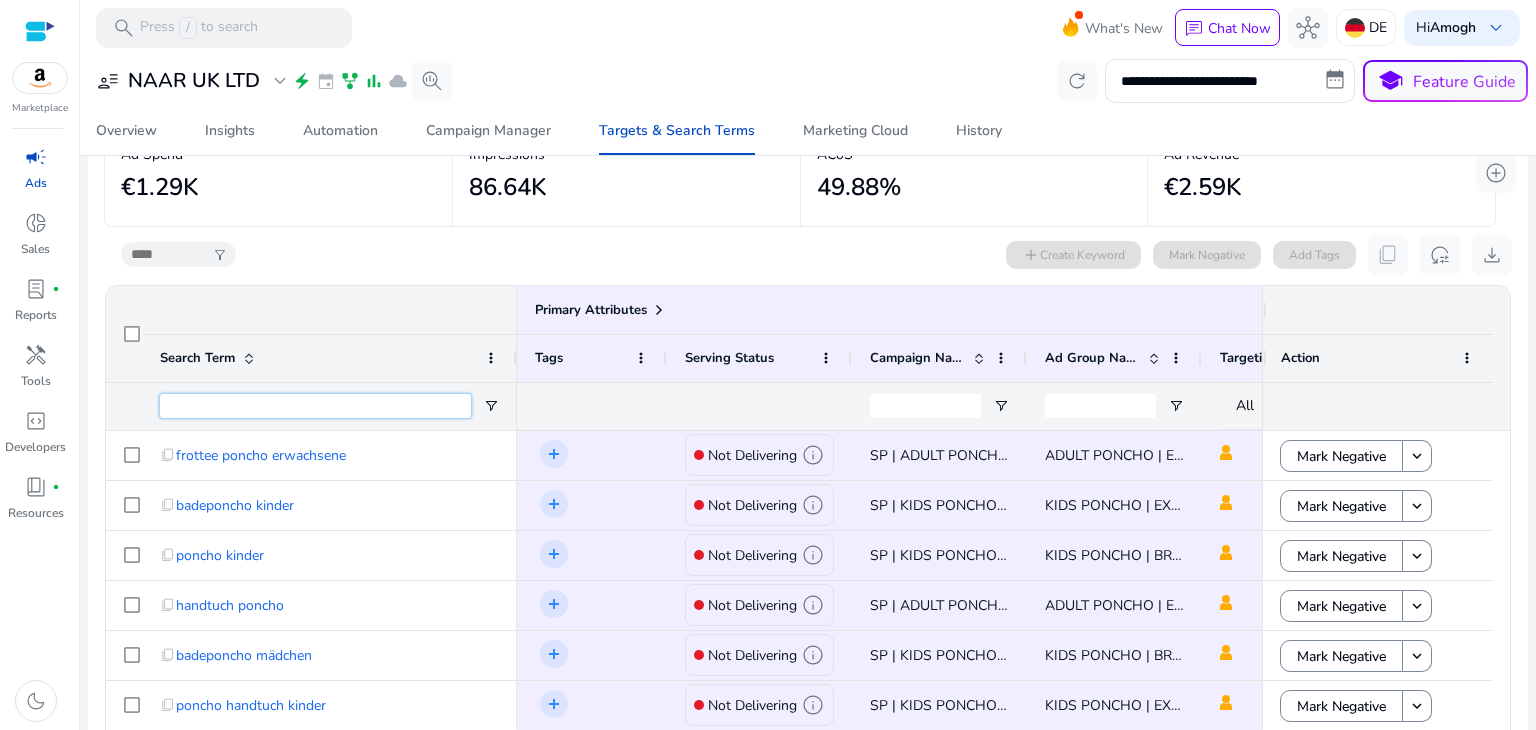 paste on "**********" 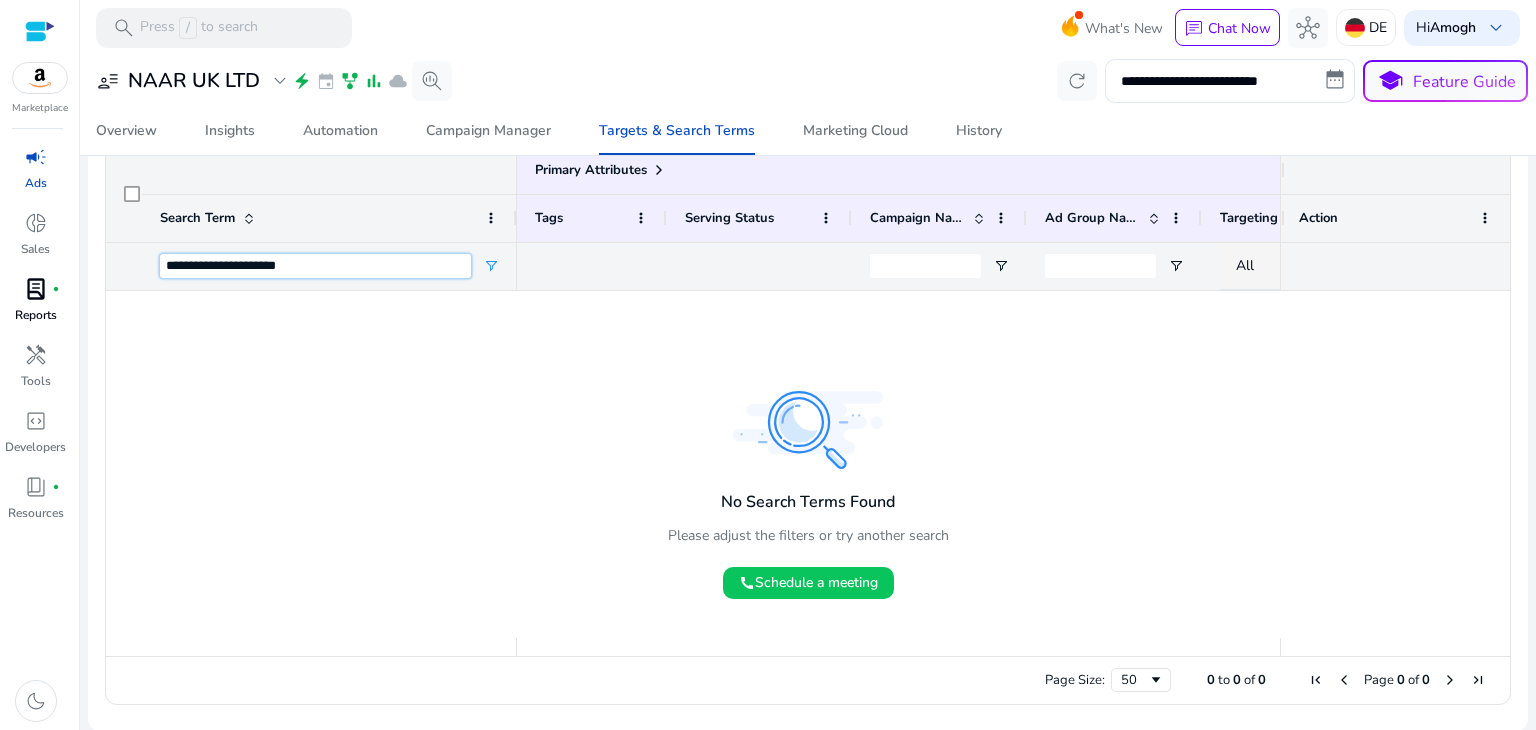 drag, startPoint x: 324, startPoint y: 261, endPoint x: 7, endPoint y: 295, distance: 318.8181 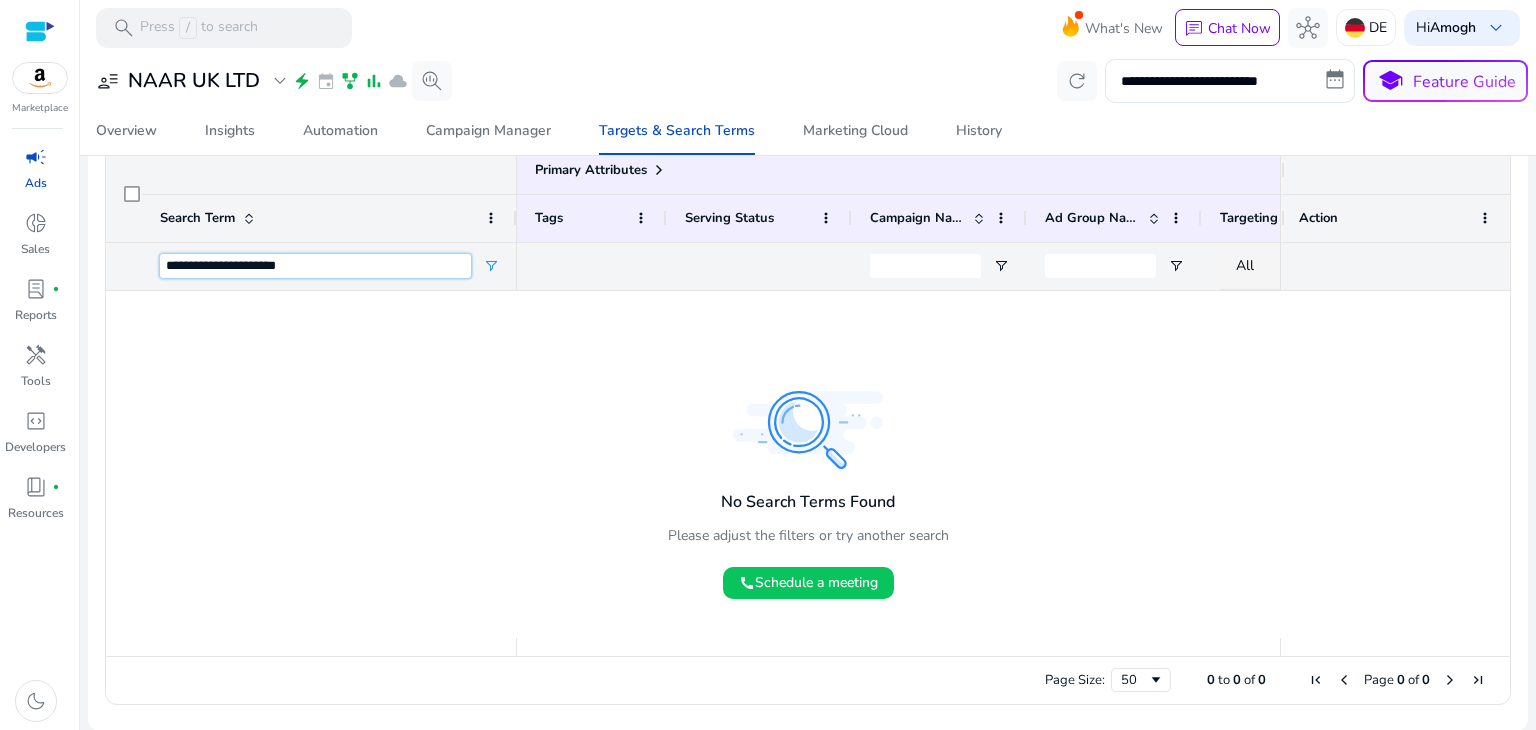 type 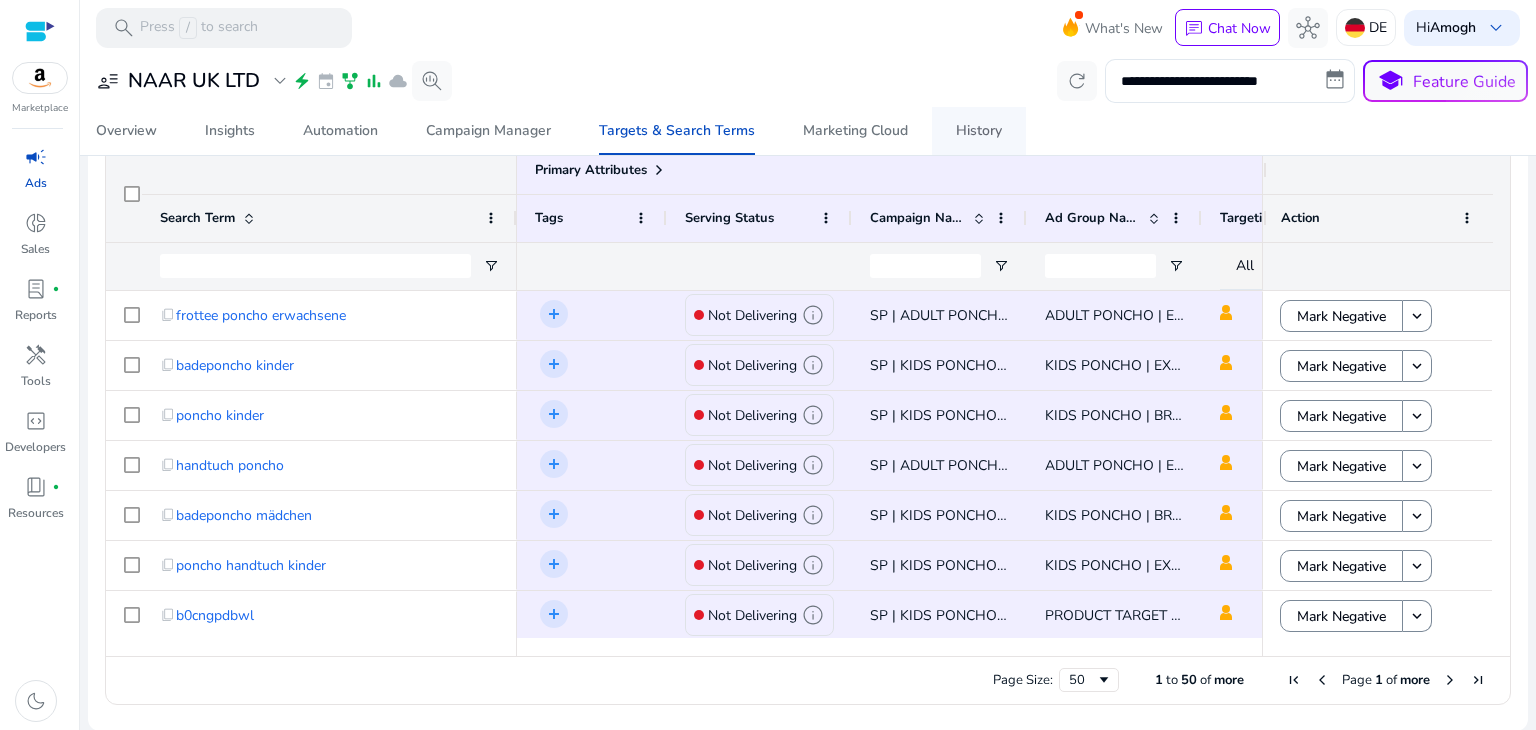 click on "History" at bounding box center (979, 131) 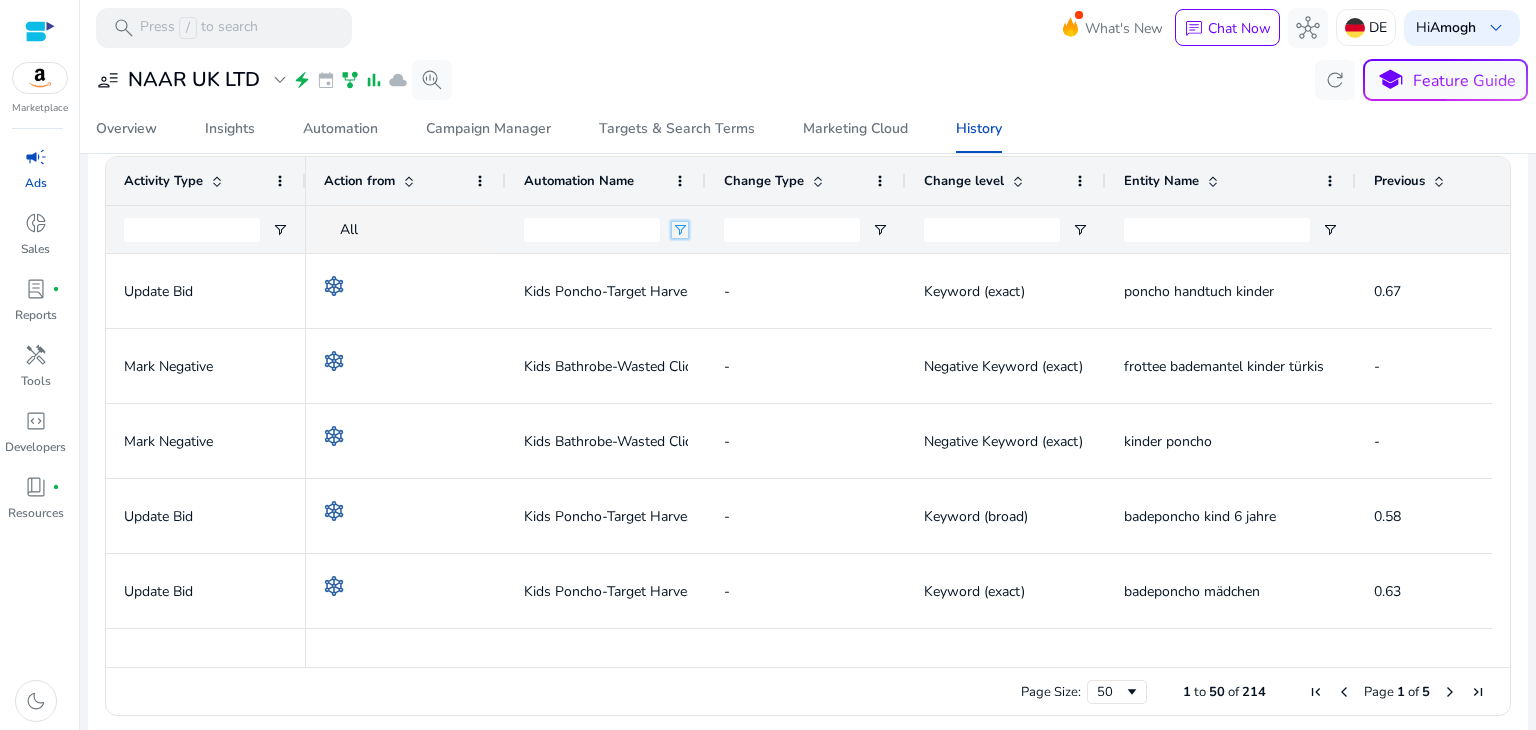 click 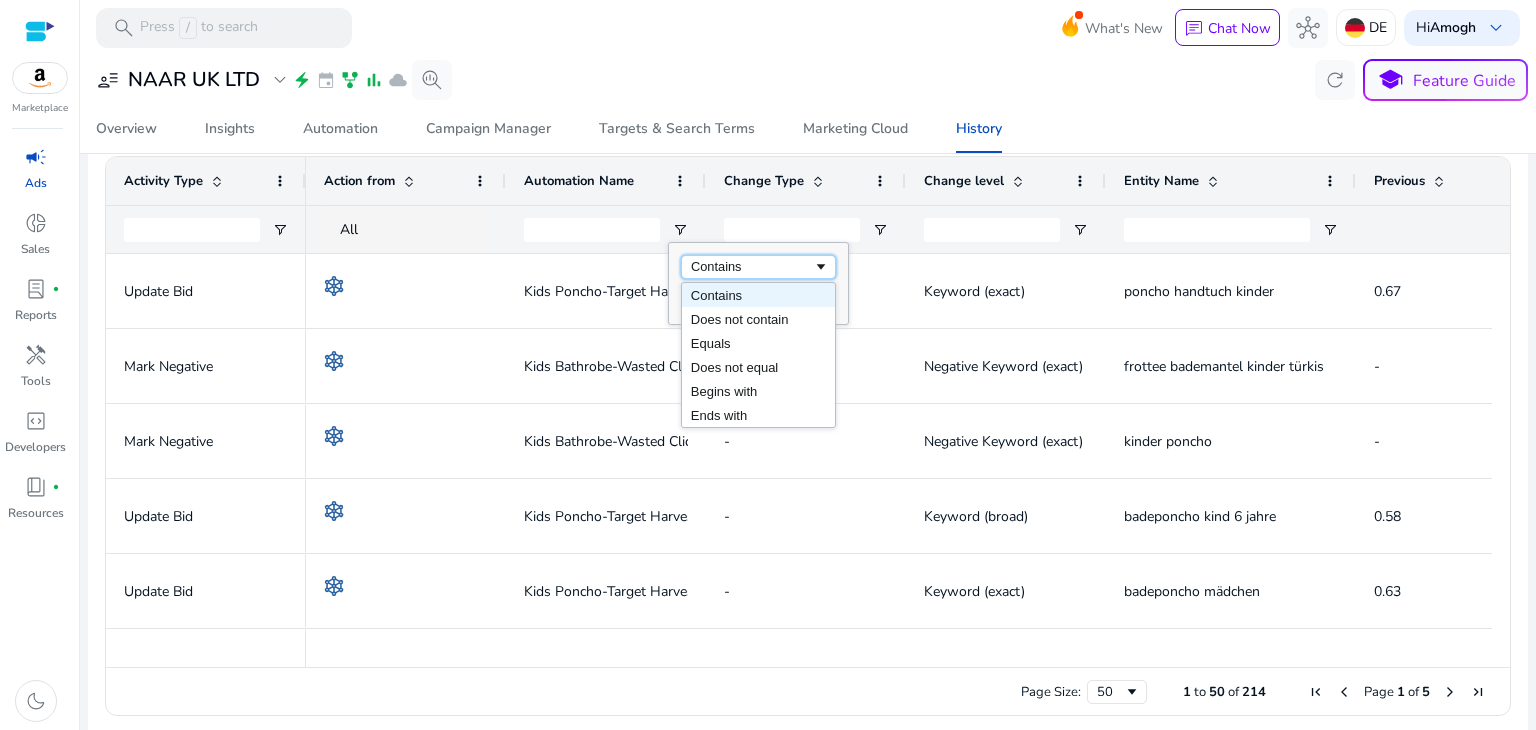 click on "Contains" at bounding box center [752, 266] 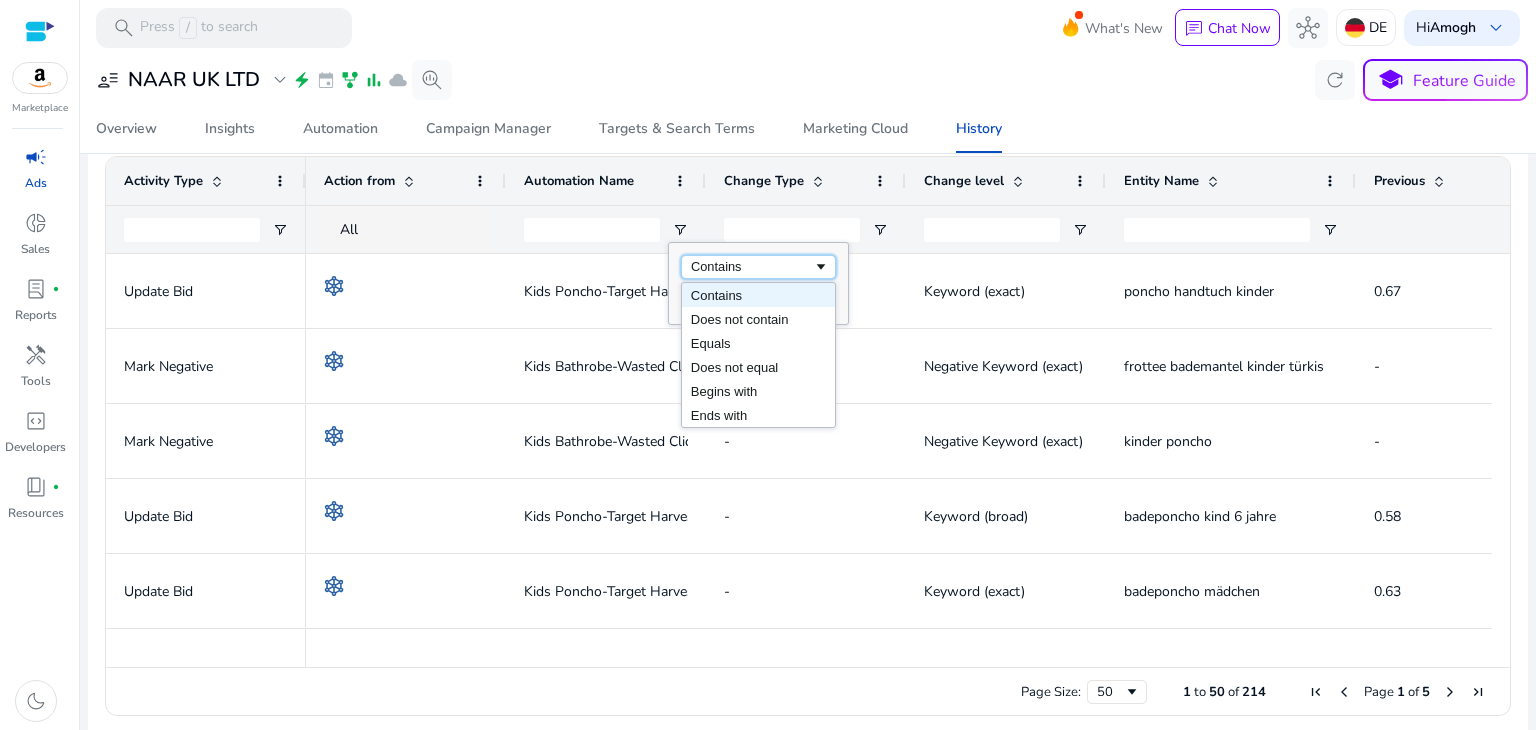 click on "**********" 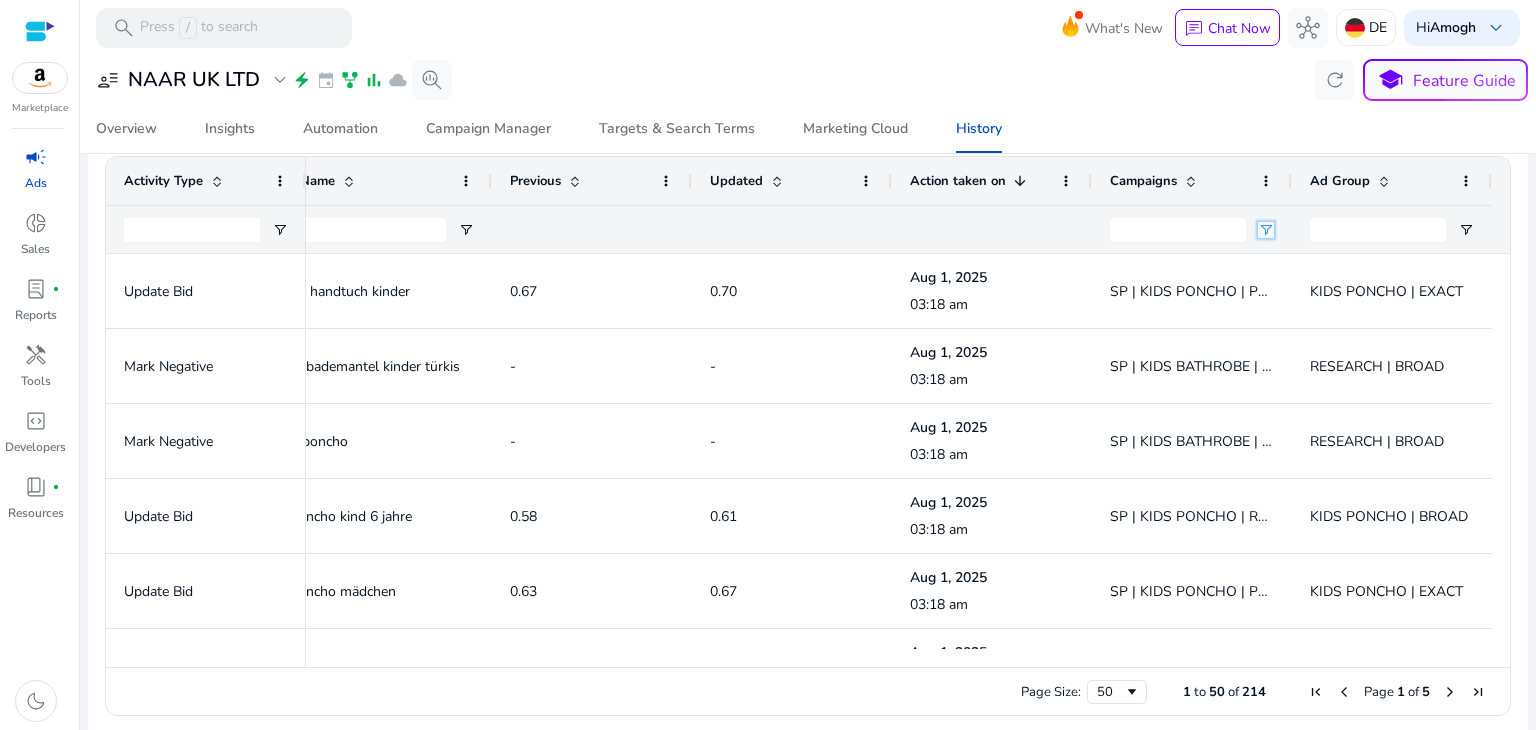 click 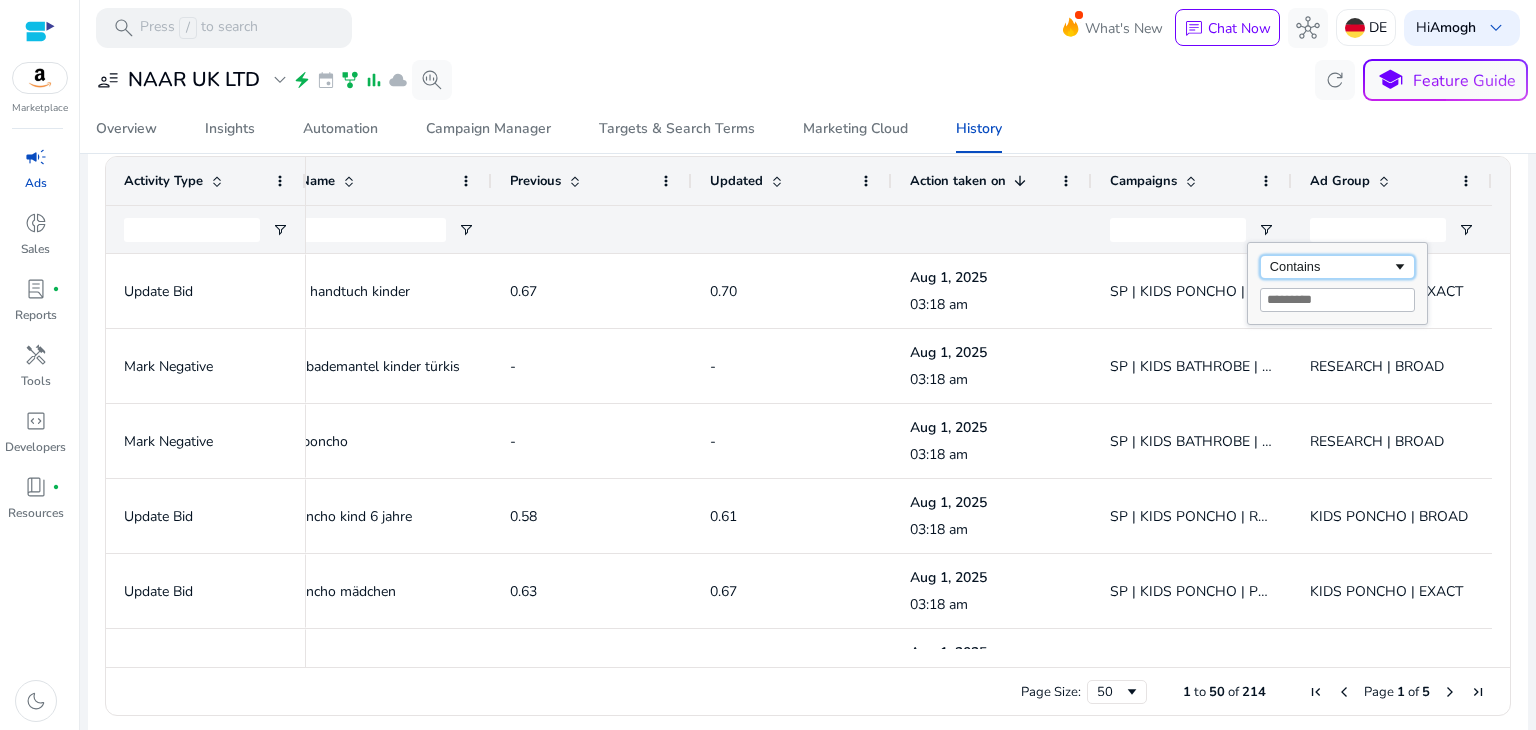 click on "Contains" at bounding box center (1331, 266) 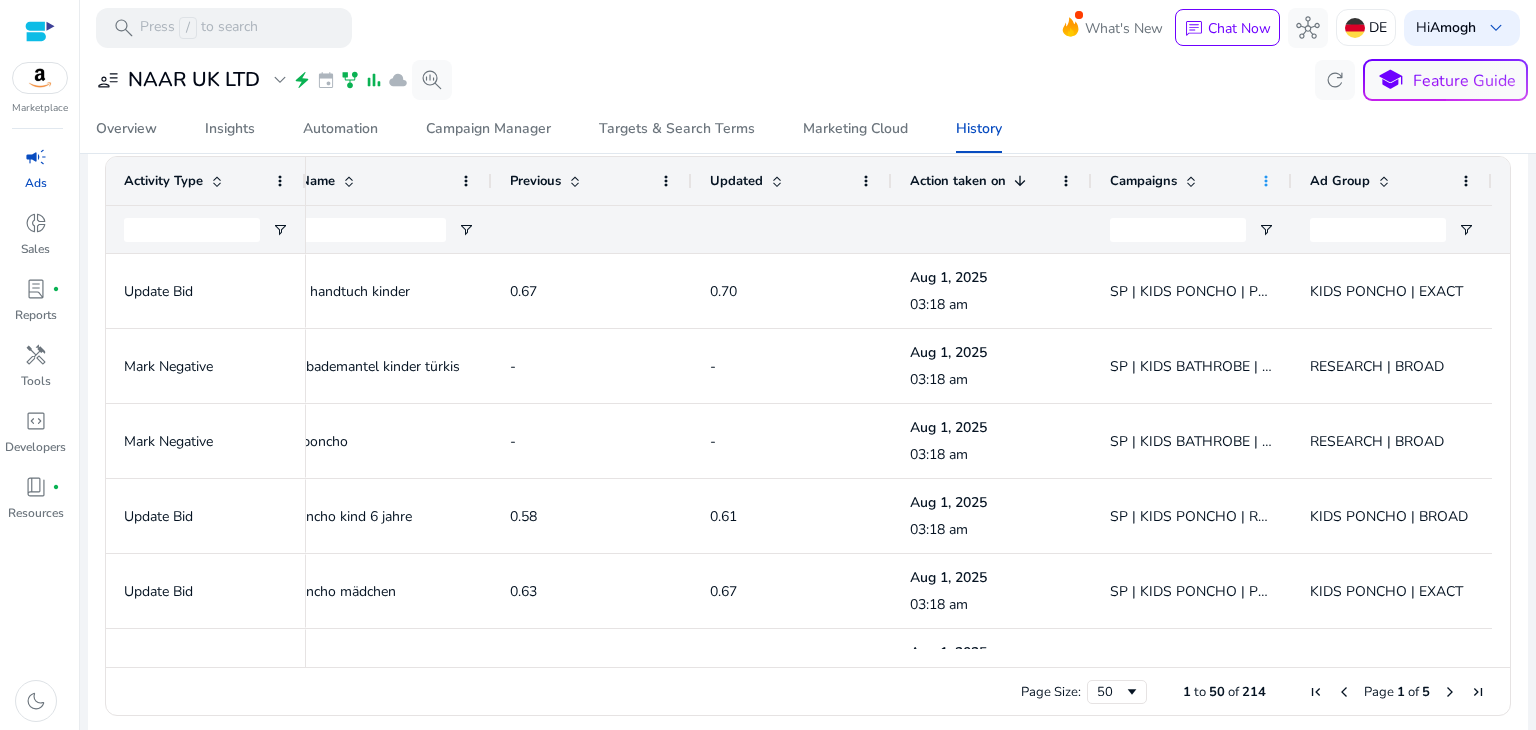 click 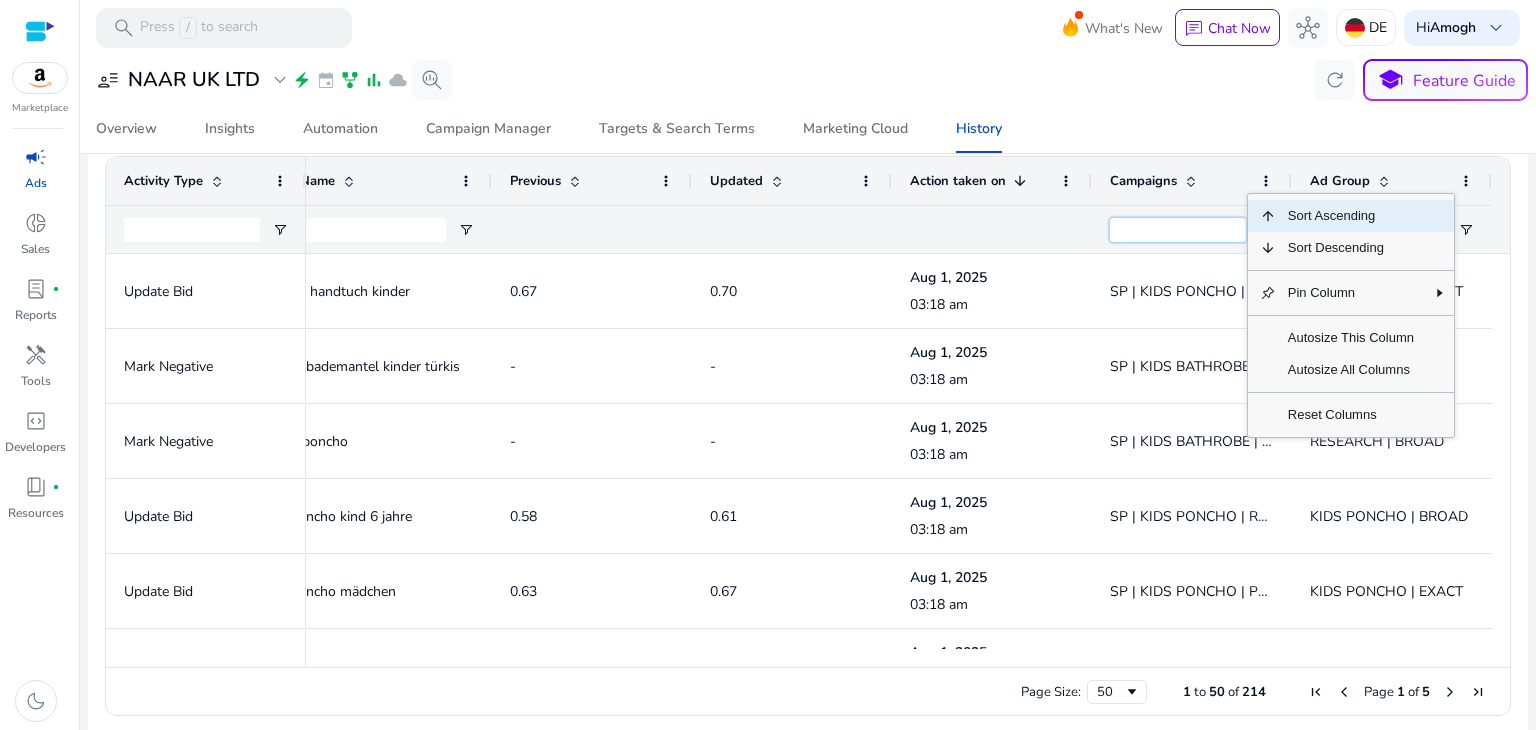 click at bounding box center [1178, 230] 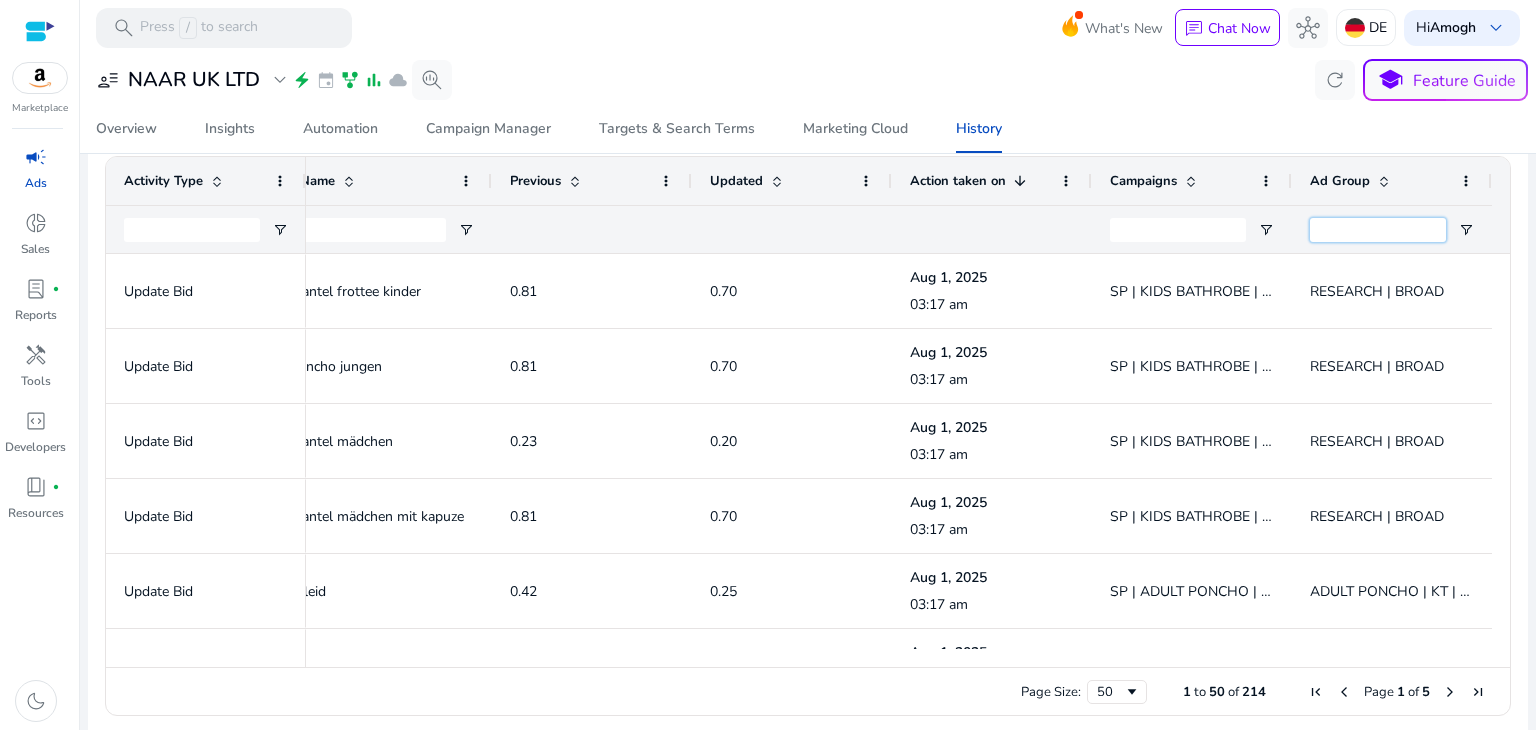click at bounding box center (1378, 230) 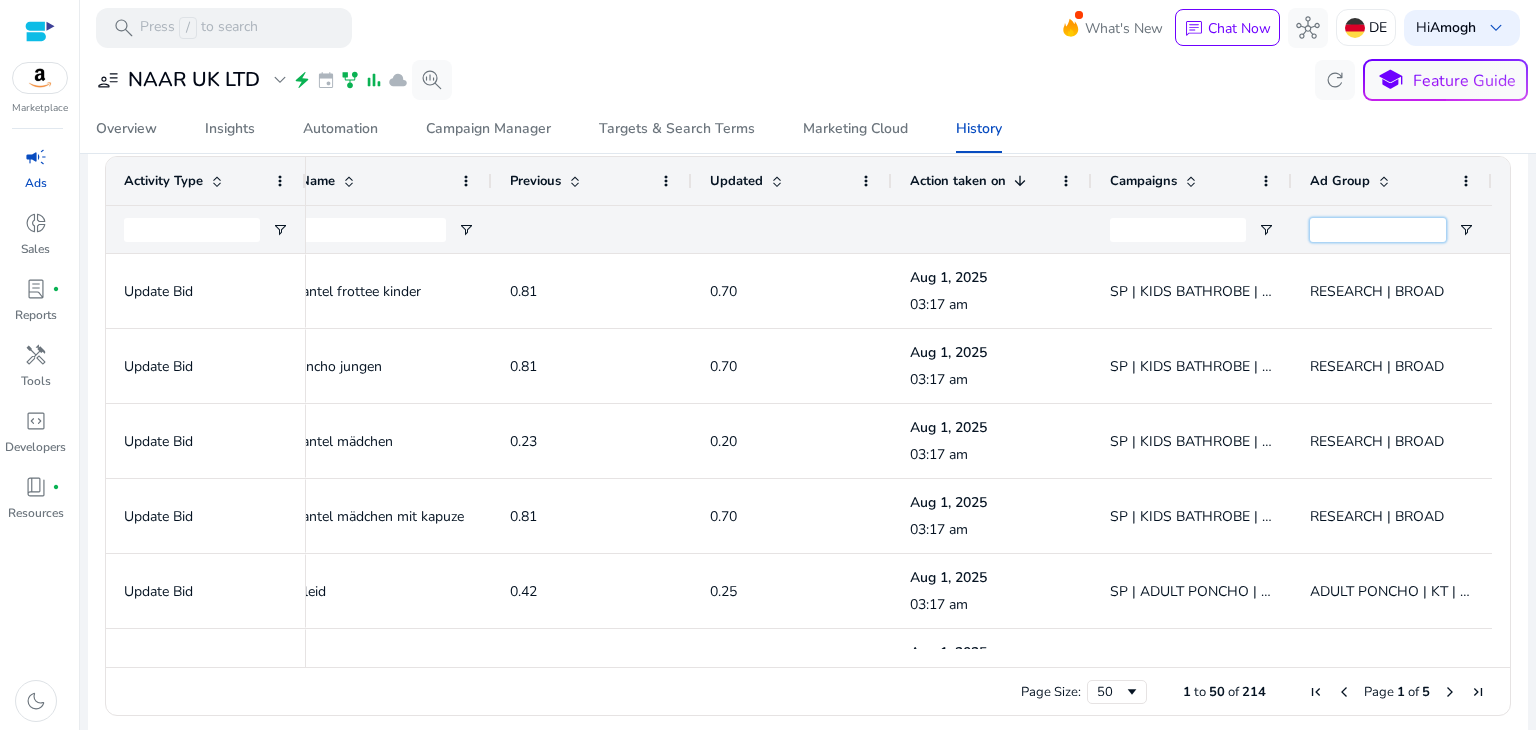 paste on "**********" 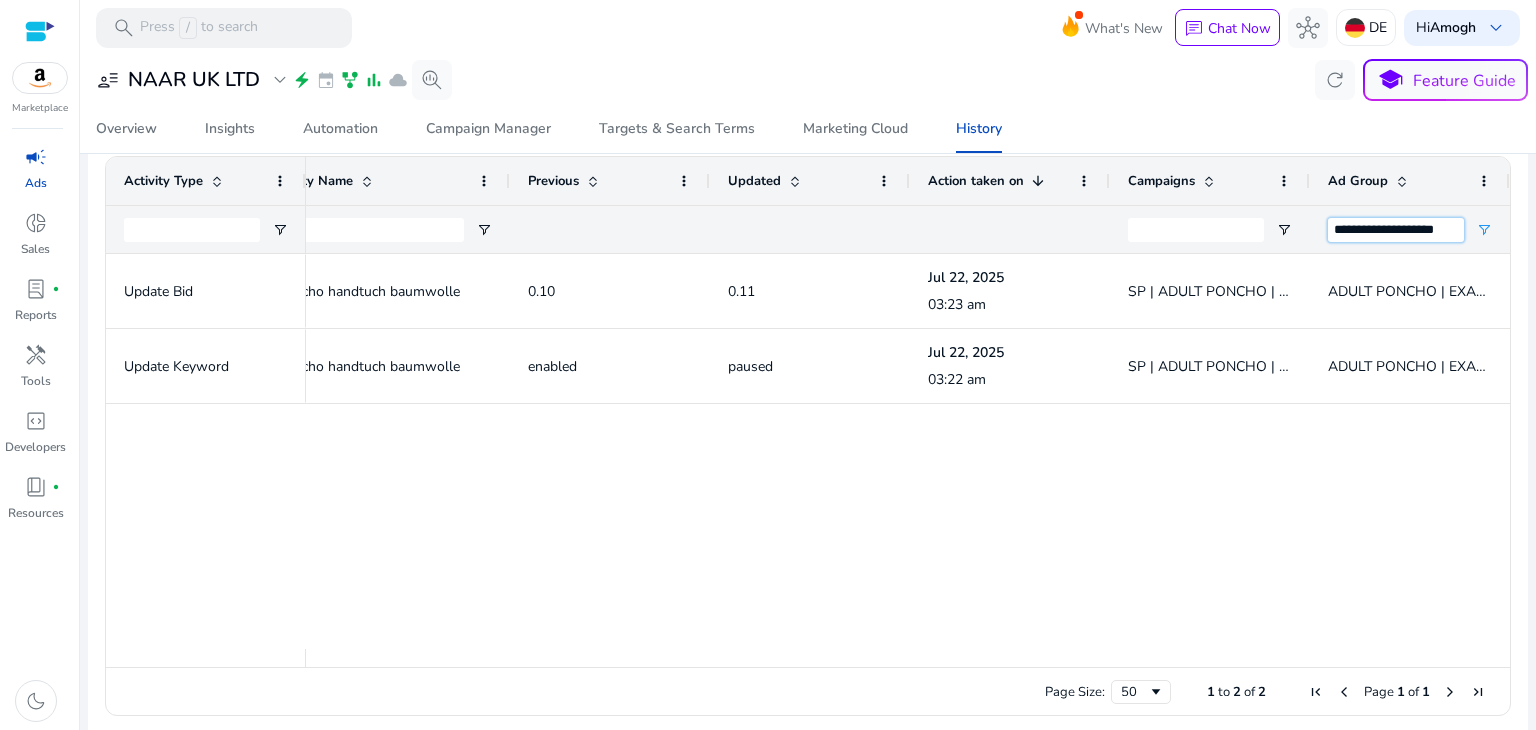 type on "**********" 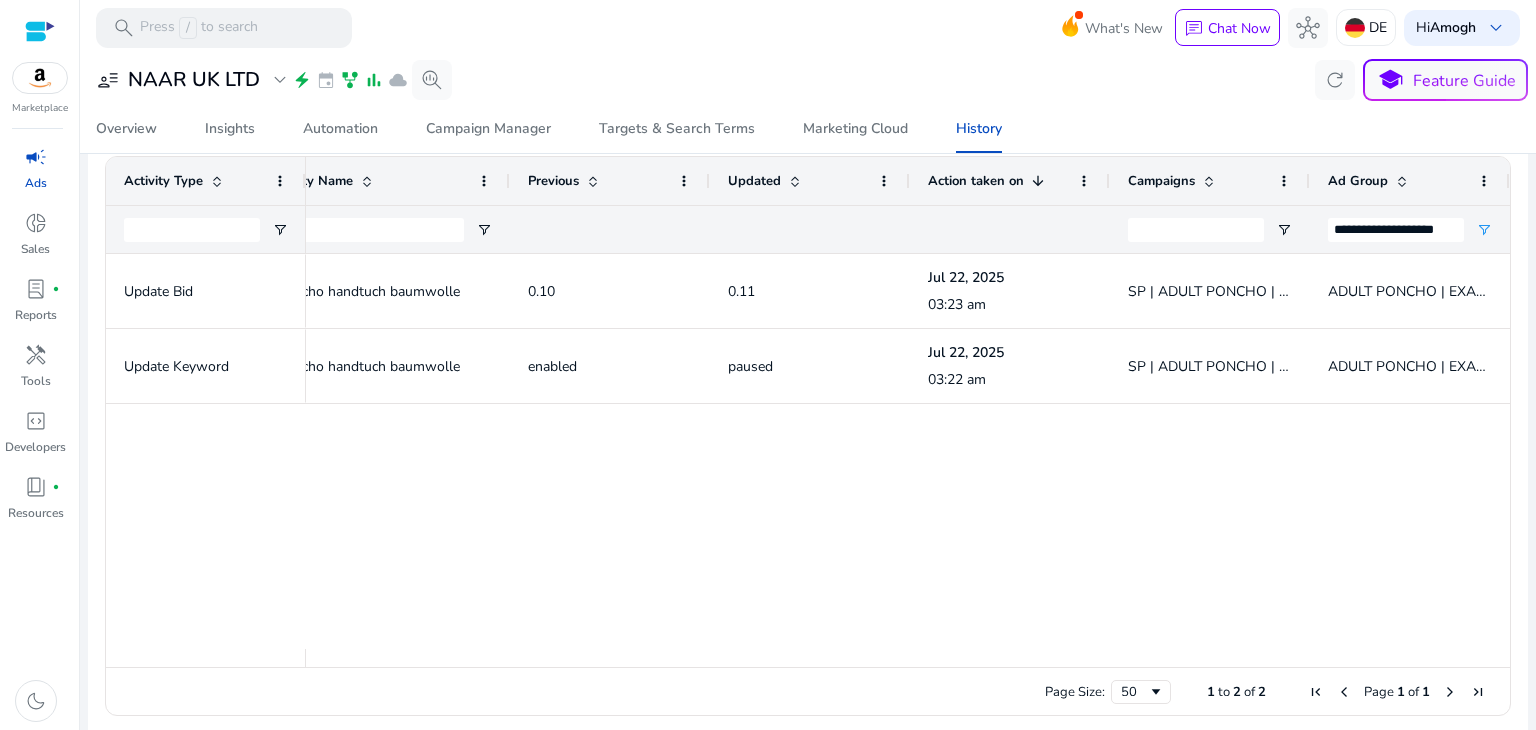 drag, startPoint x: 934, startPoint y: 658, endPoint x: 542, endPoint y: 657, distance: 392.00128 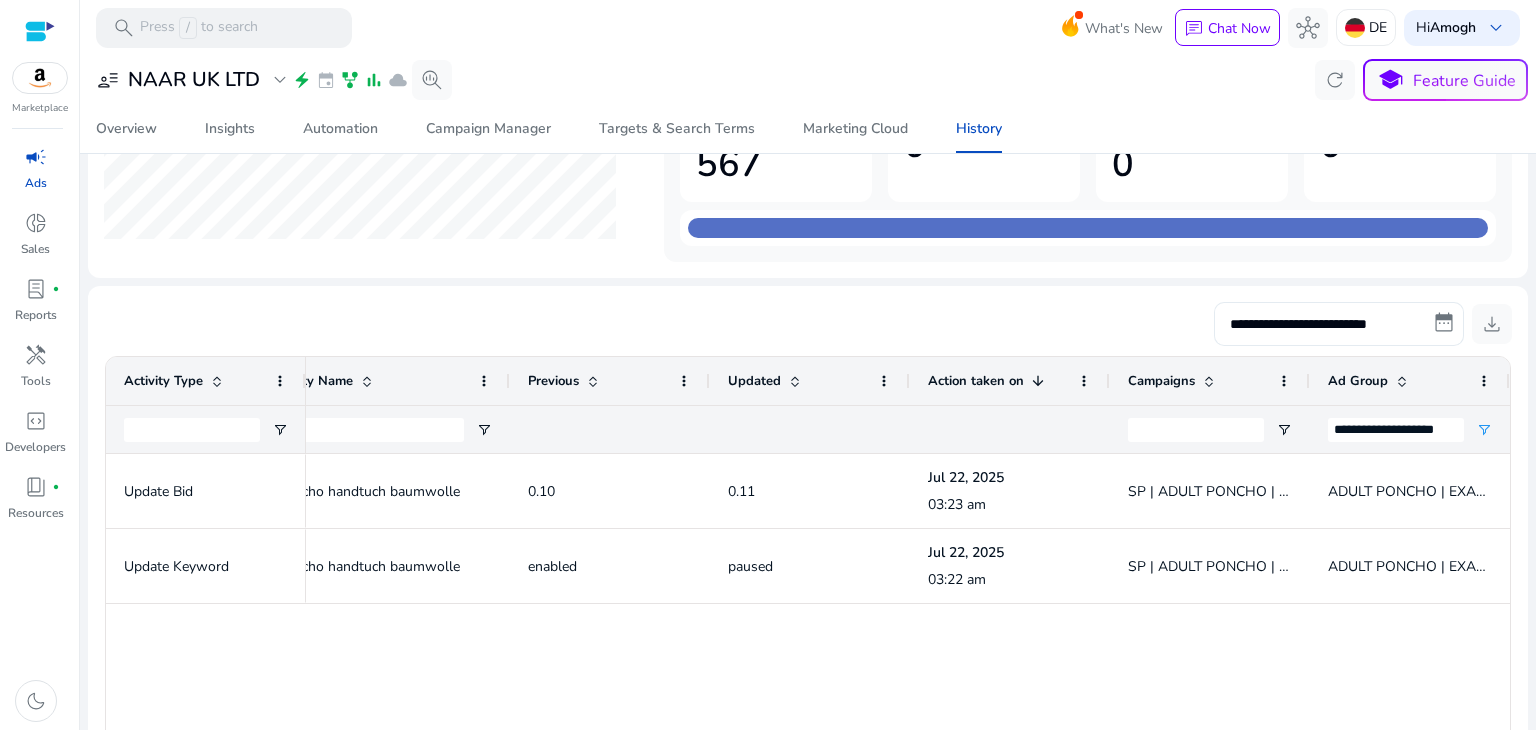 click on "**********" at bounding box center [1339, 324] 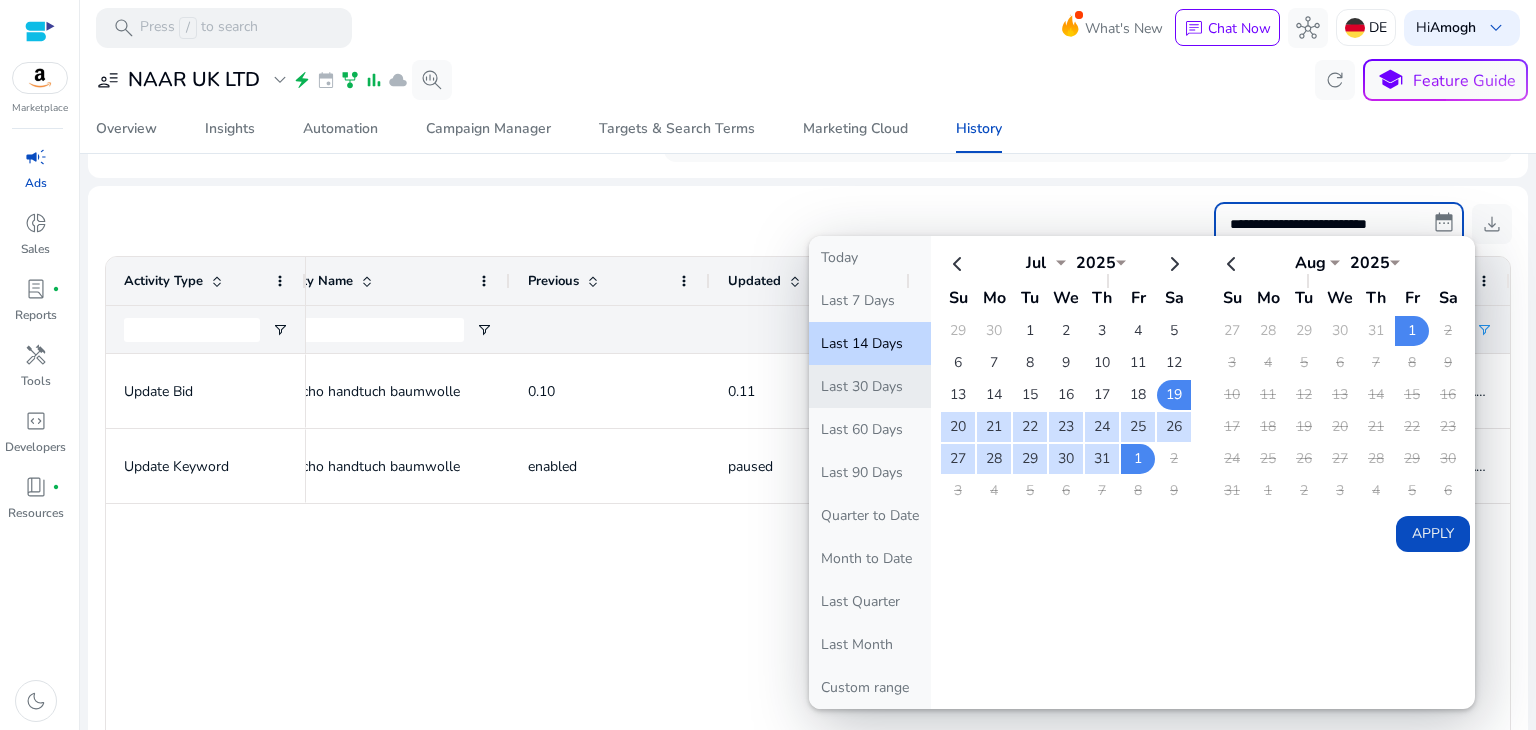click on "Last 30 Days" 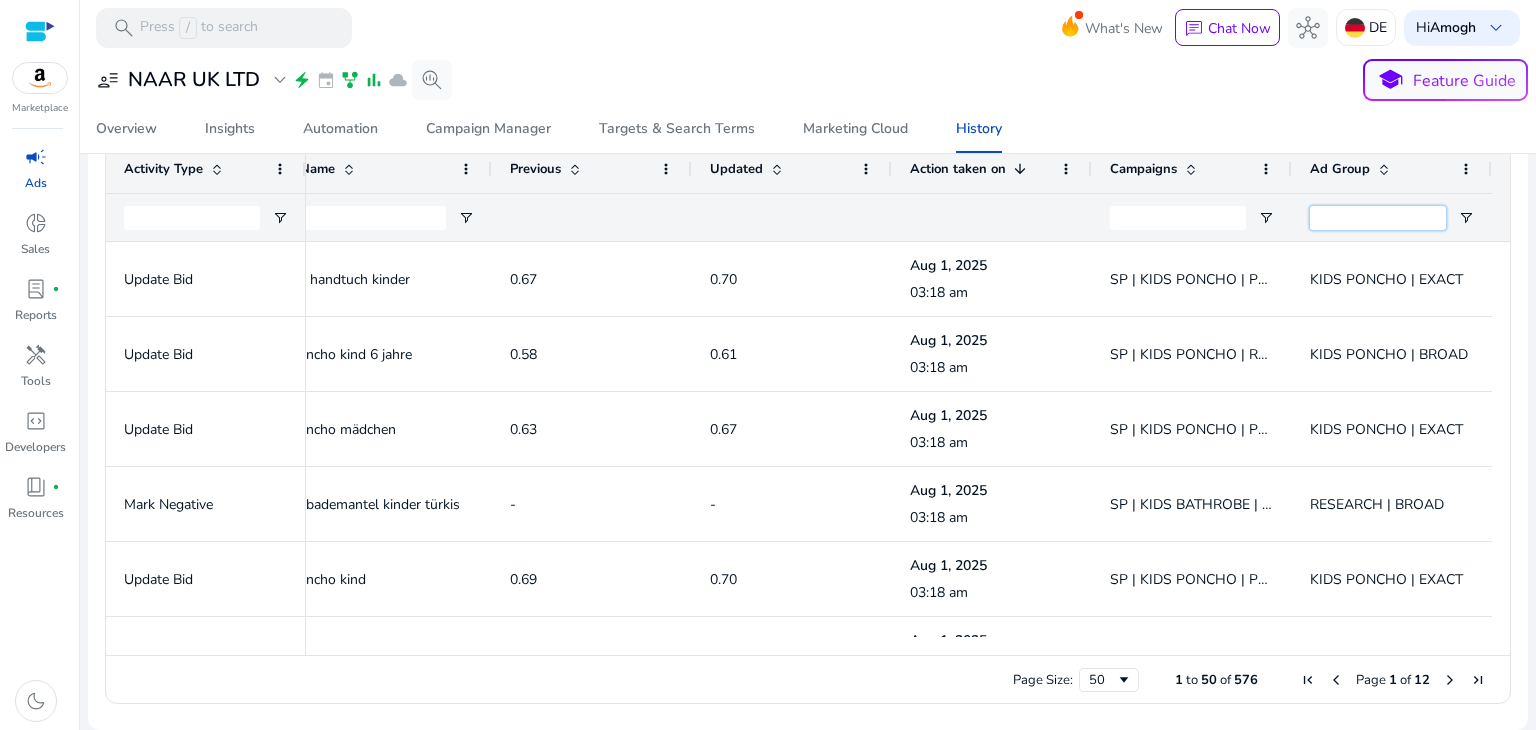 click at bounding box center [1378, 218] 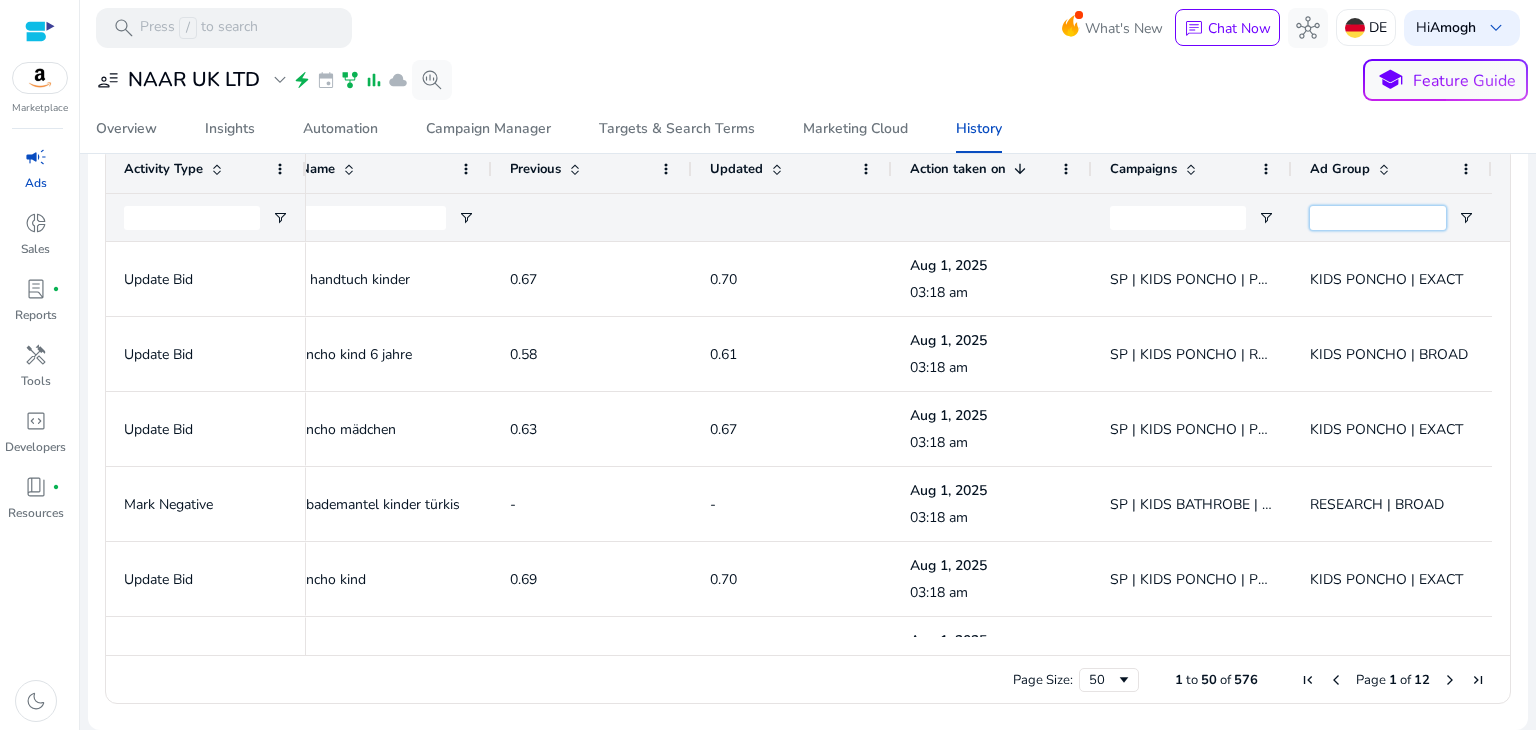 paste on "**********" 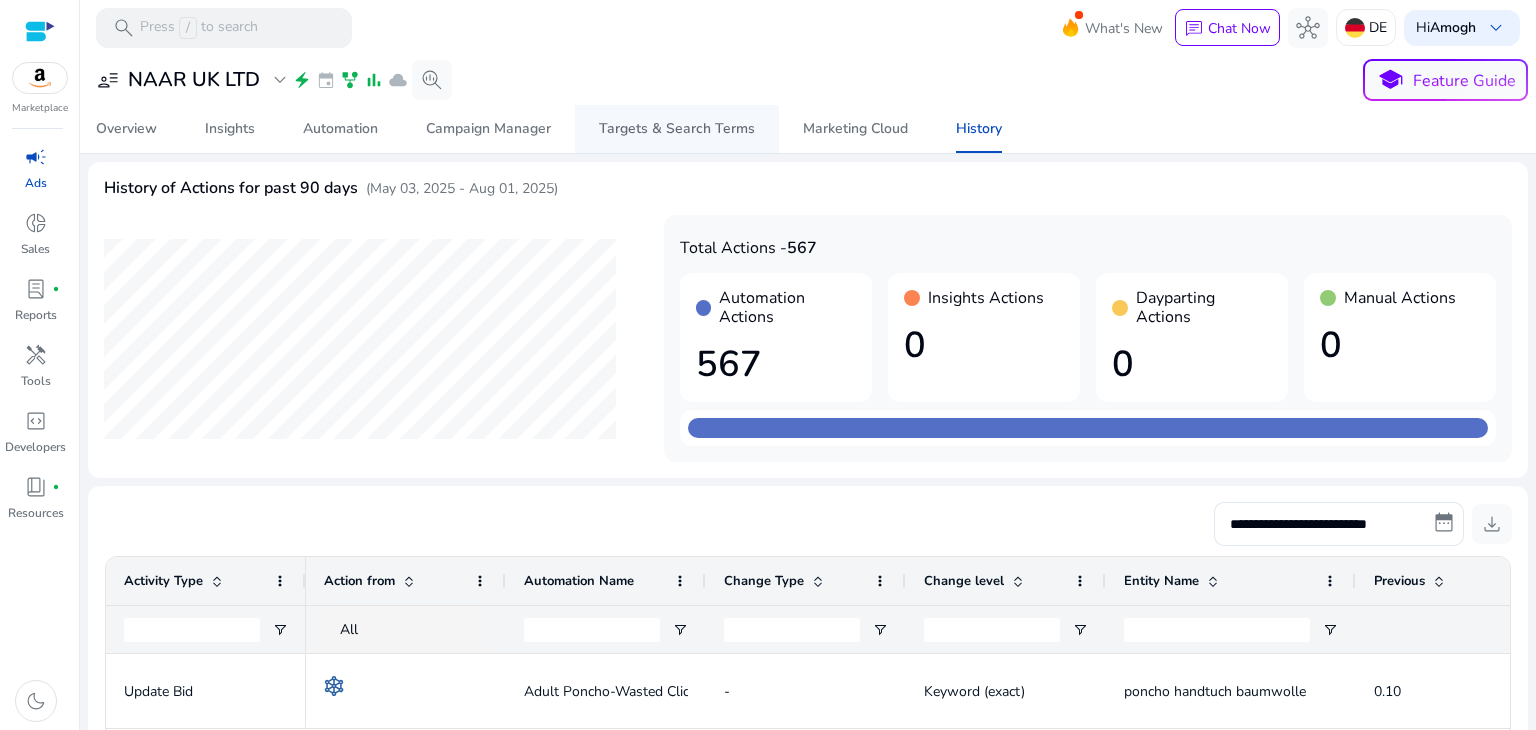 type on "**********" 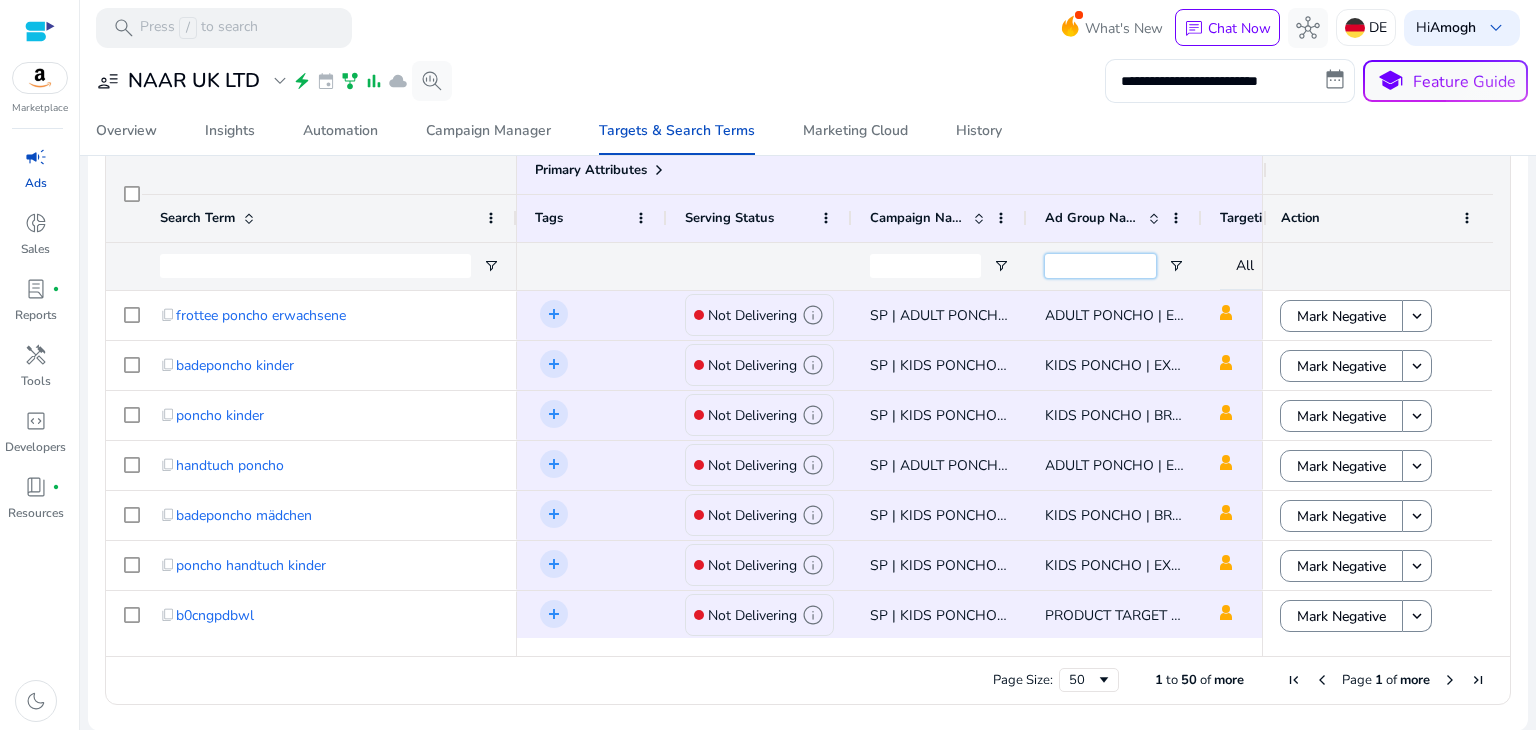click at bounding box center (1100, 266) 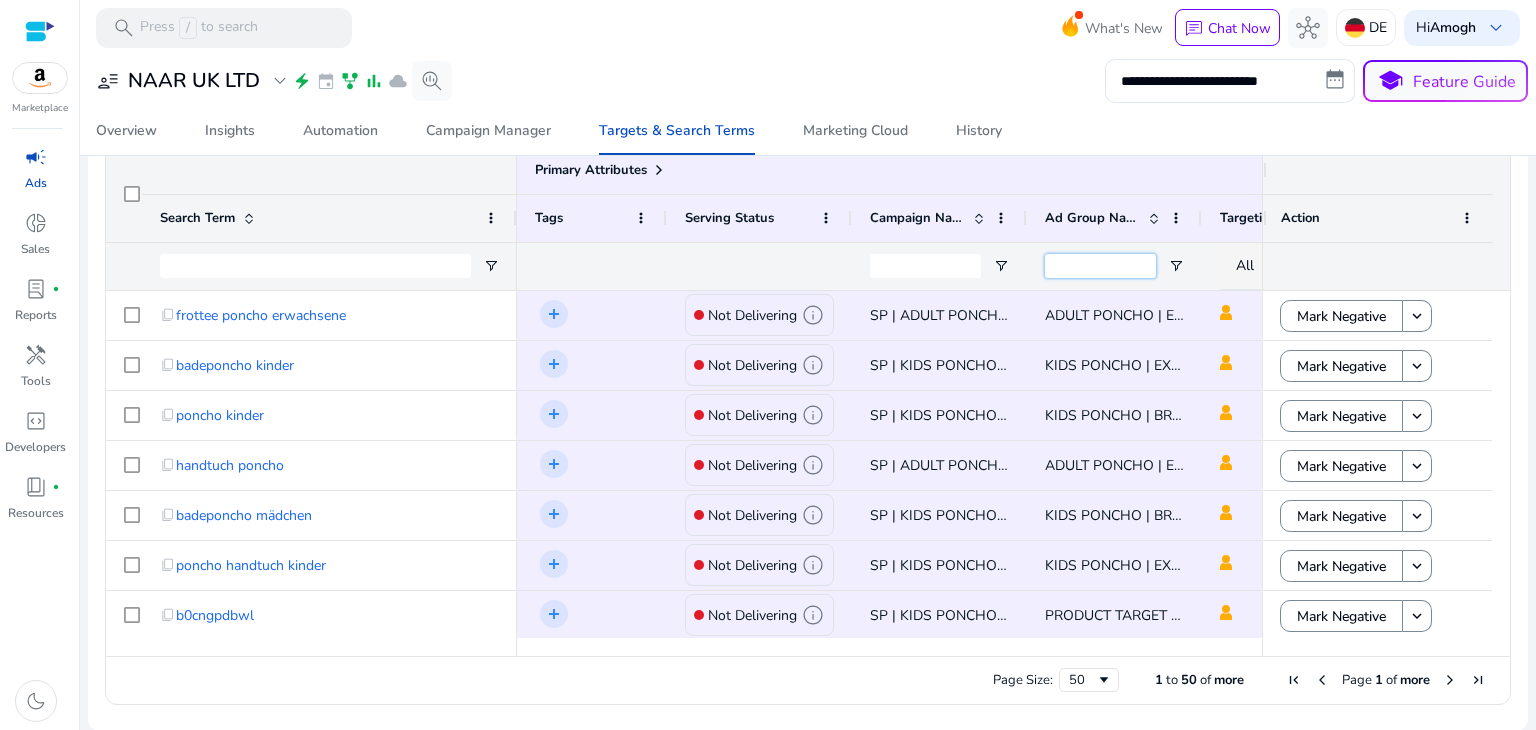 paste on "**********" 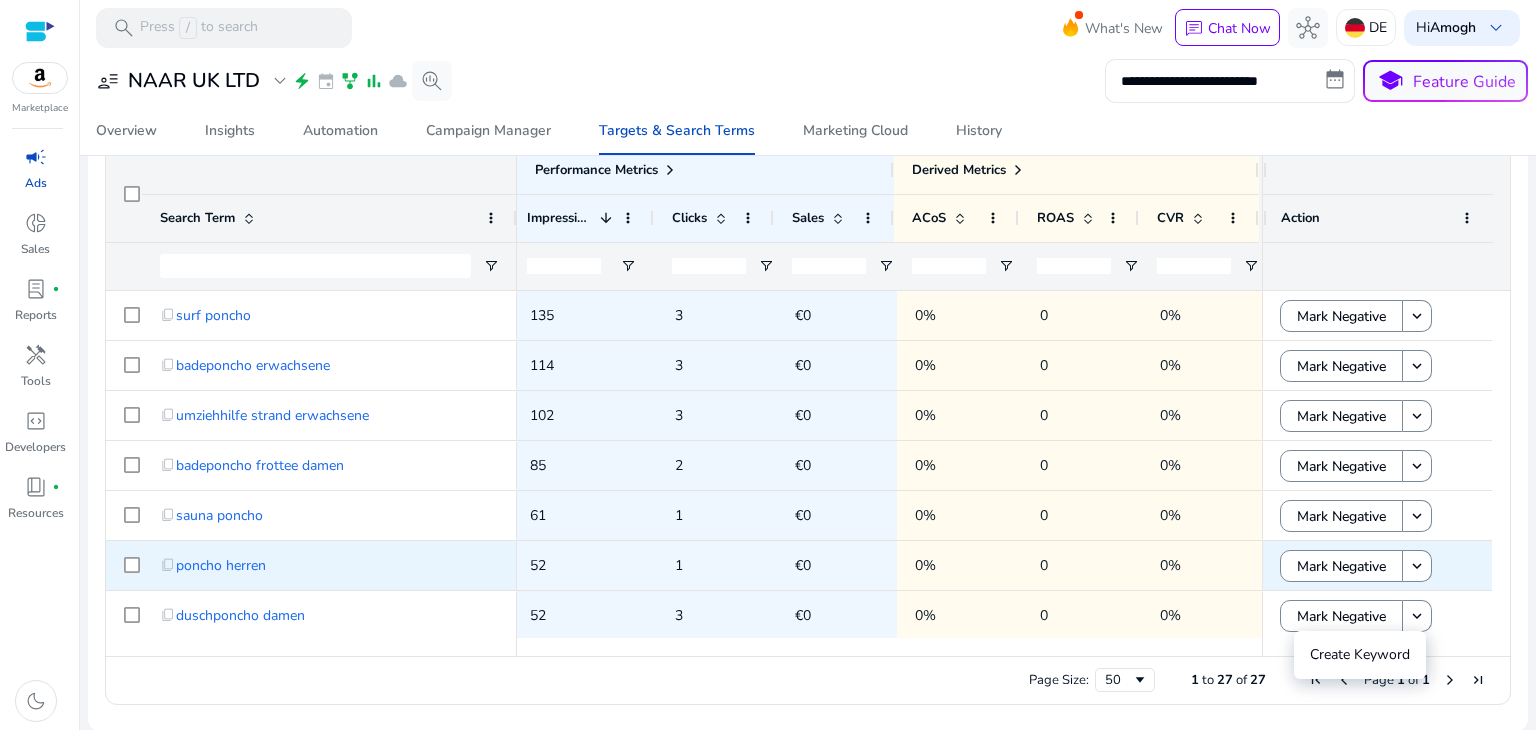 type on "**********" 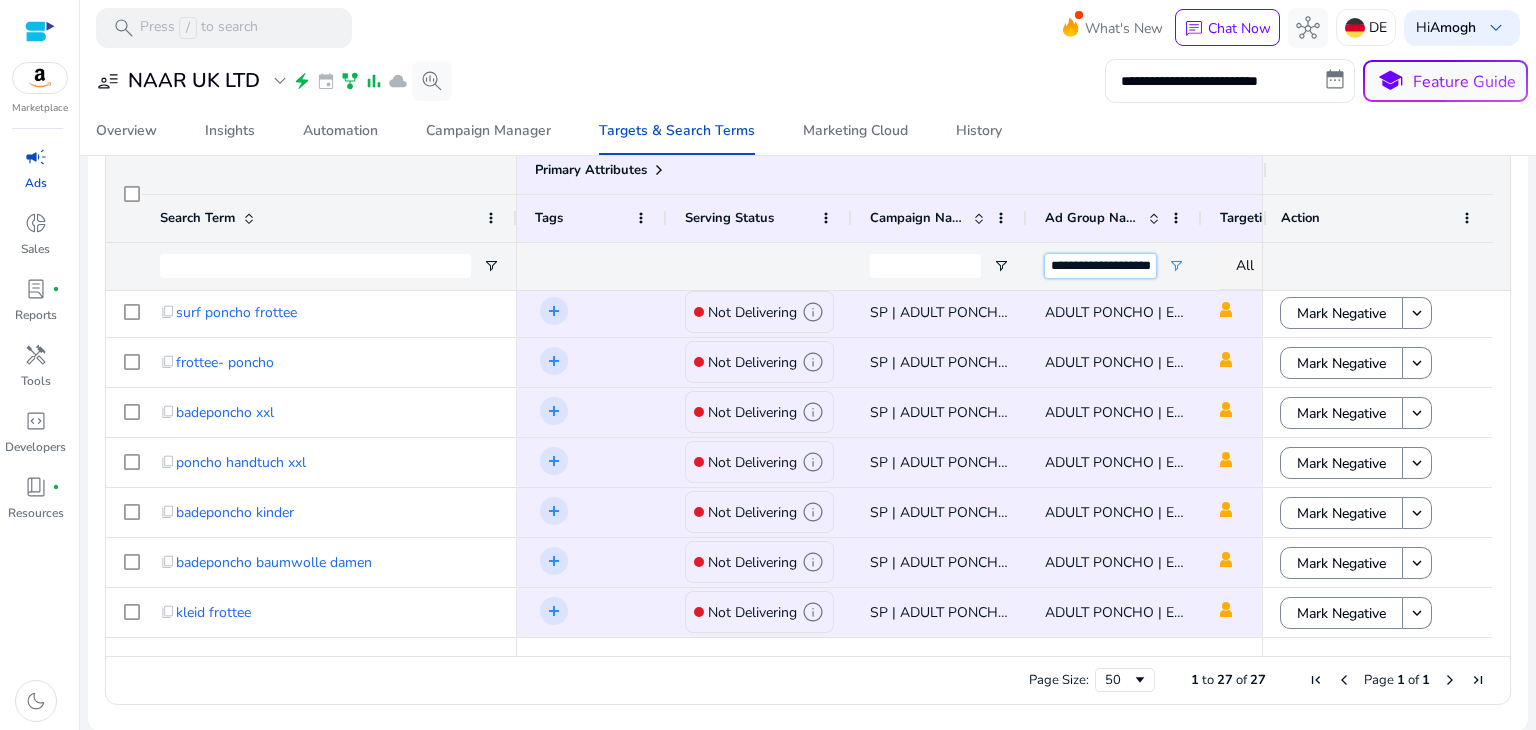 click on "**********" at bounding box center [1100, 266] 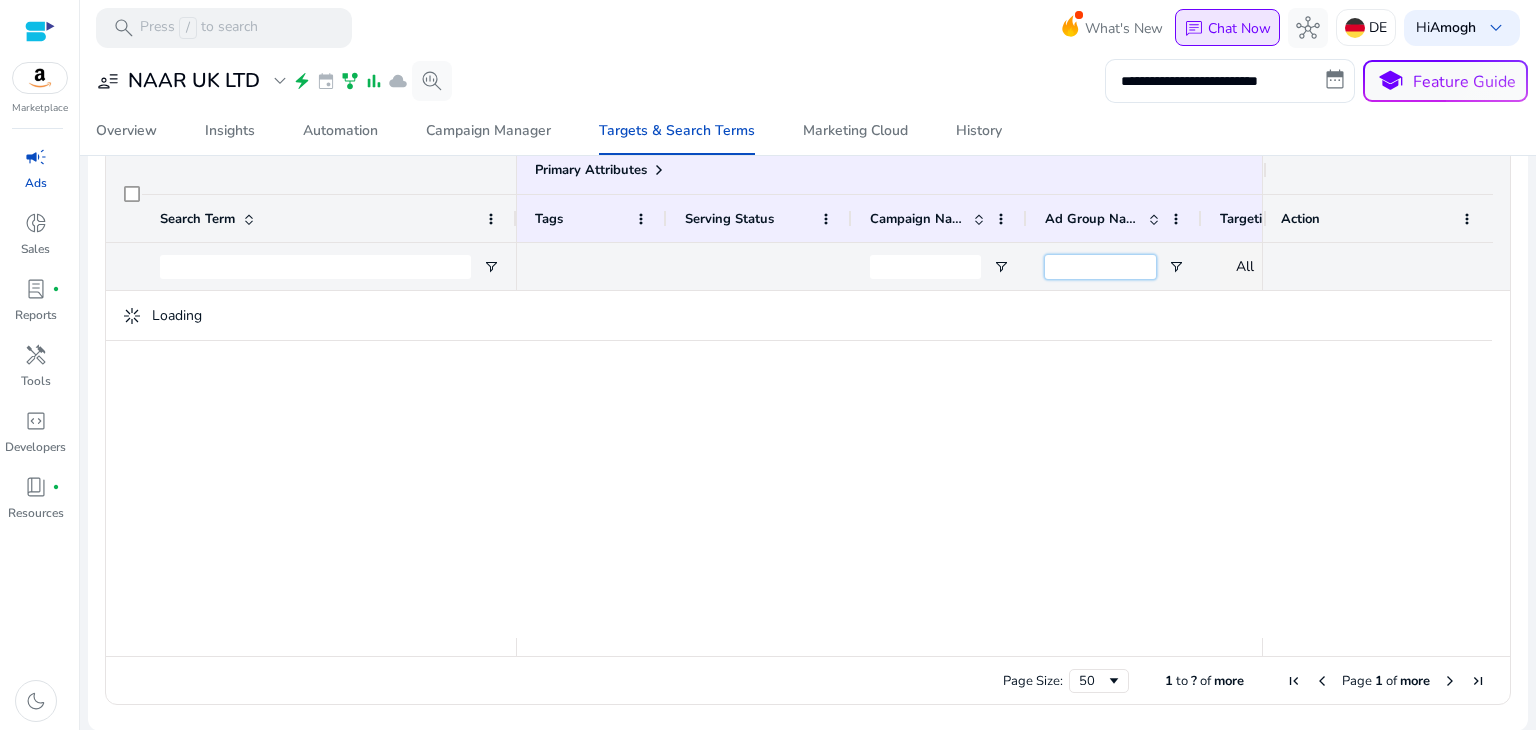 type 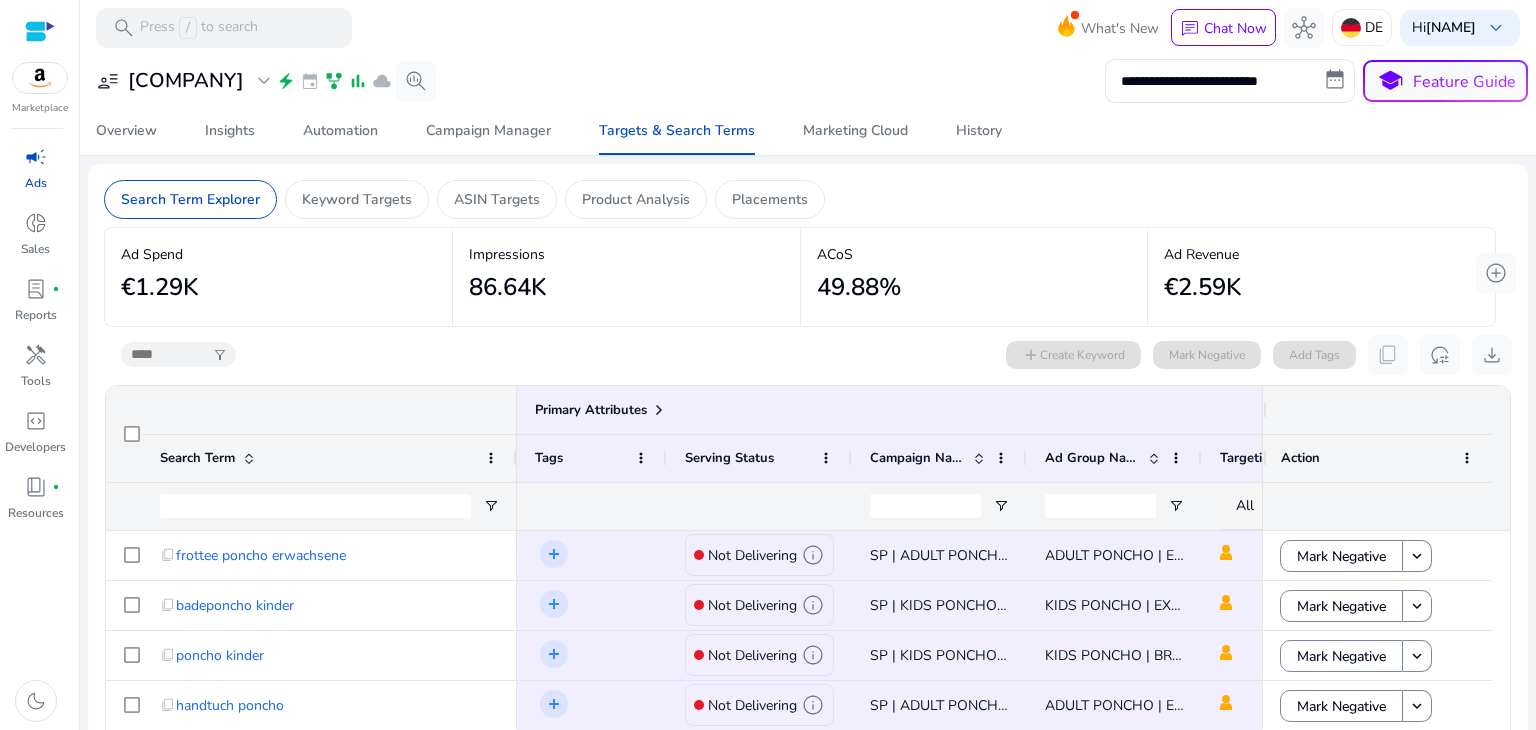 scroll, scrollTop: 0, scrollLeft: 0, axis: both 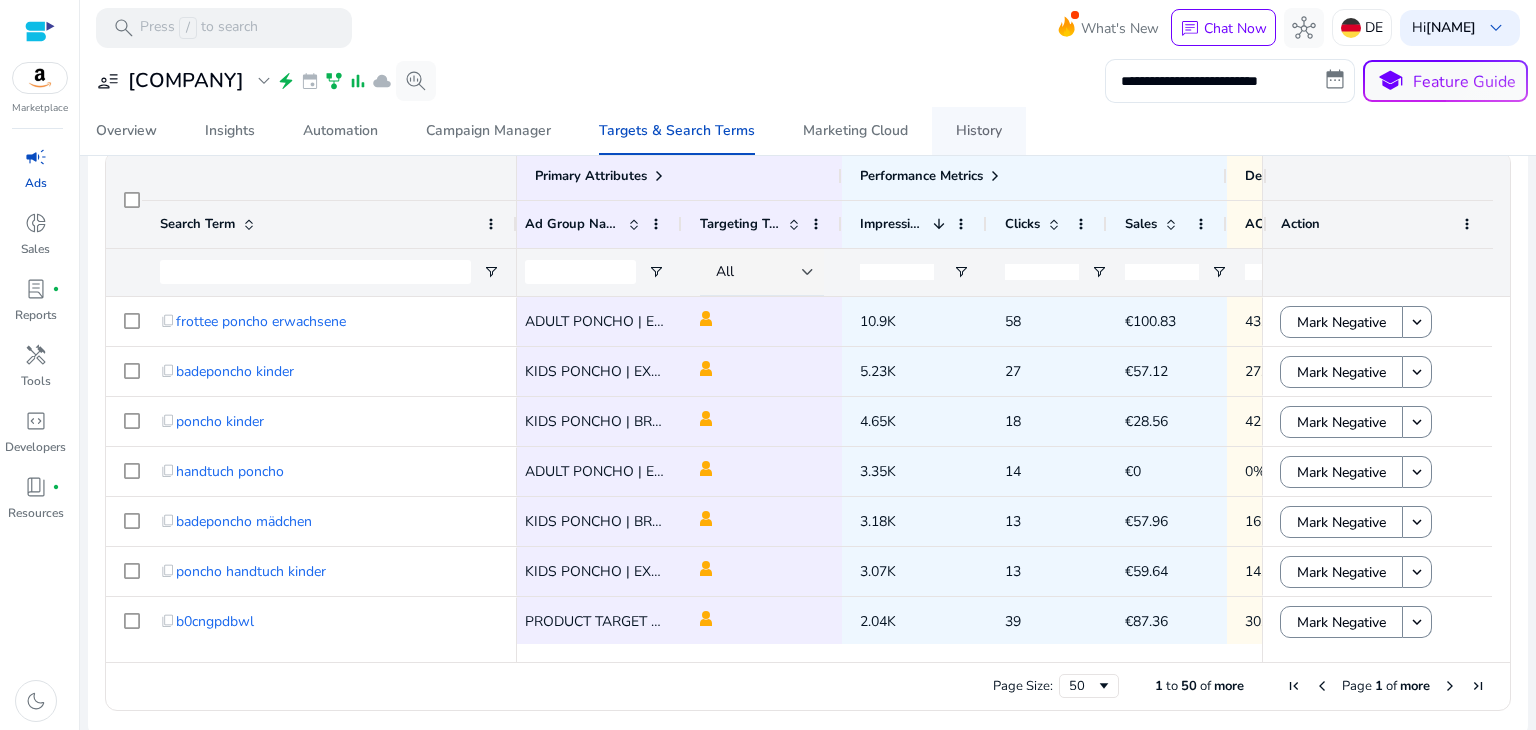 click on "History" at bounding box center [979, 131] 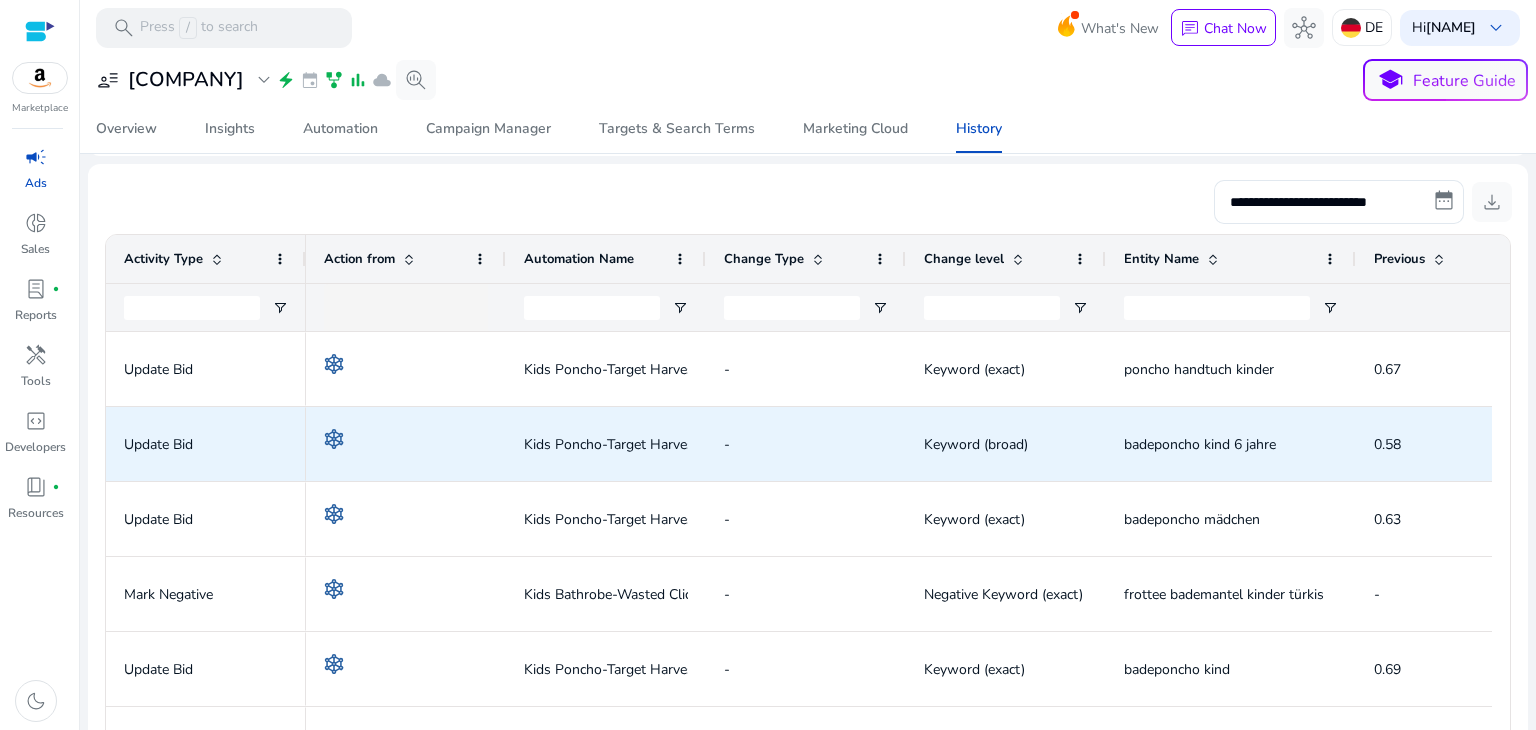 scroll, scrollTop: 412, scrollLeft: 0, axis: vertical 